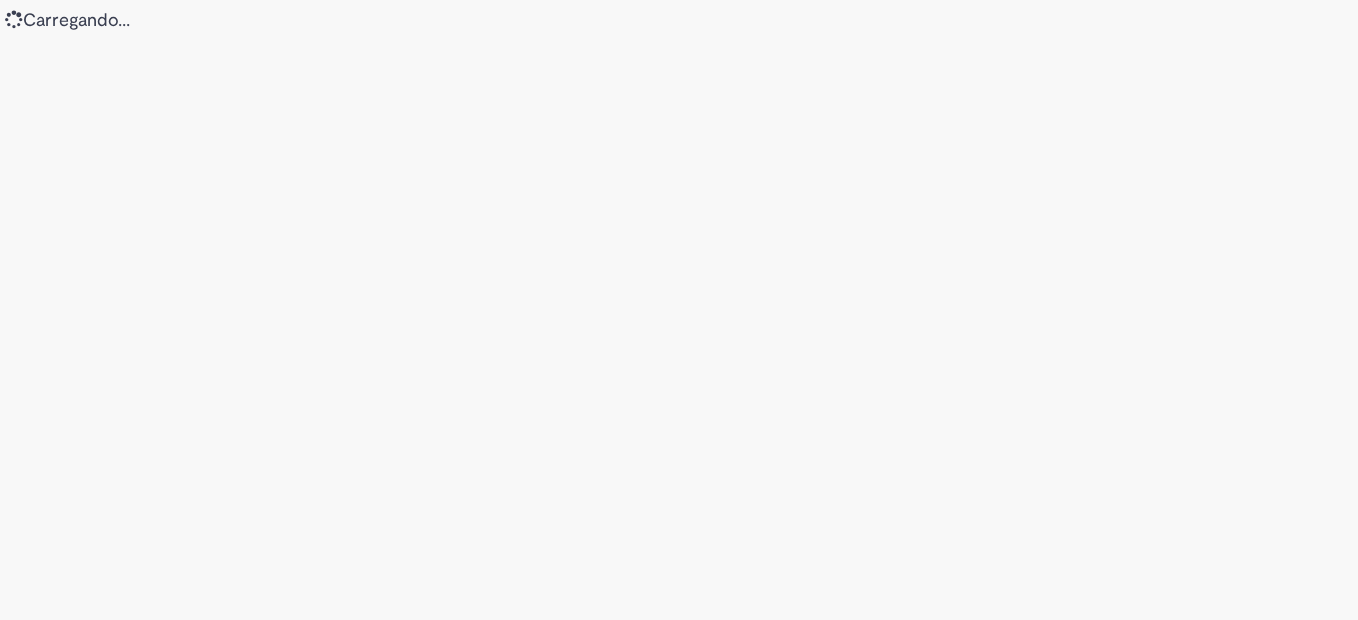 scroll, scrollTop: 0, scrollLeft: 0, axis: both 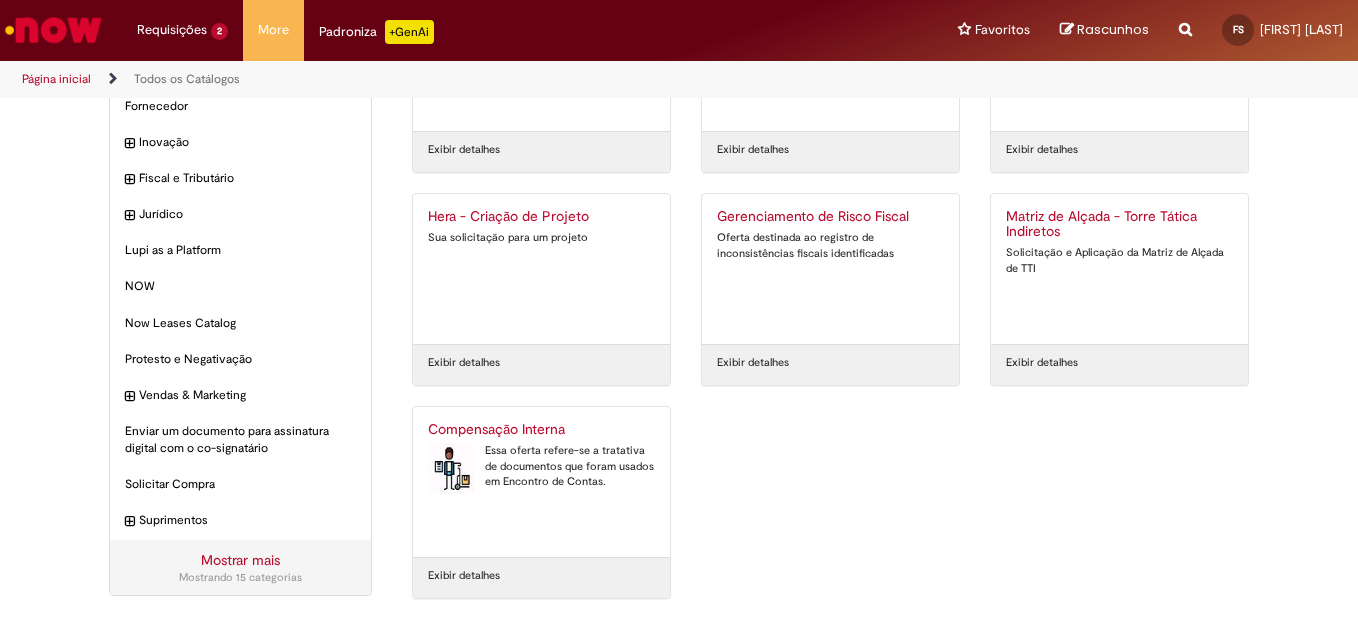 click on "Exibir detalhes" at bounding box center (464, 576) 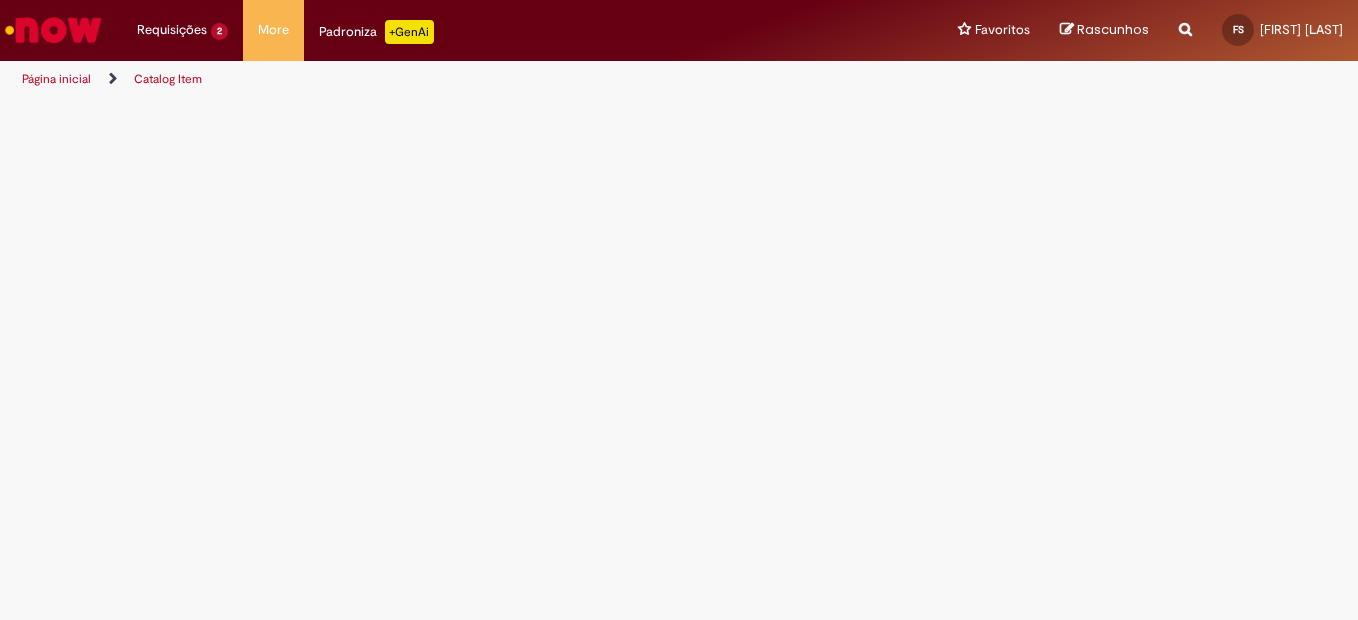 scroll, scrollTop: 0, scrollLeft: 0, axis: both 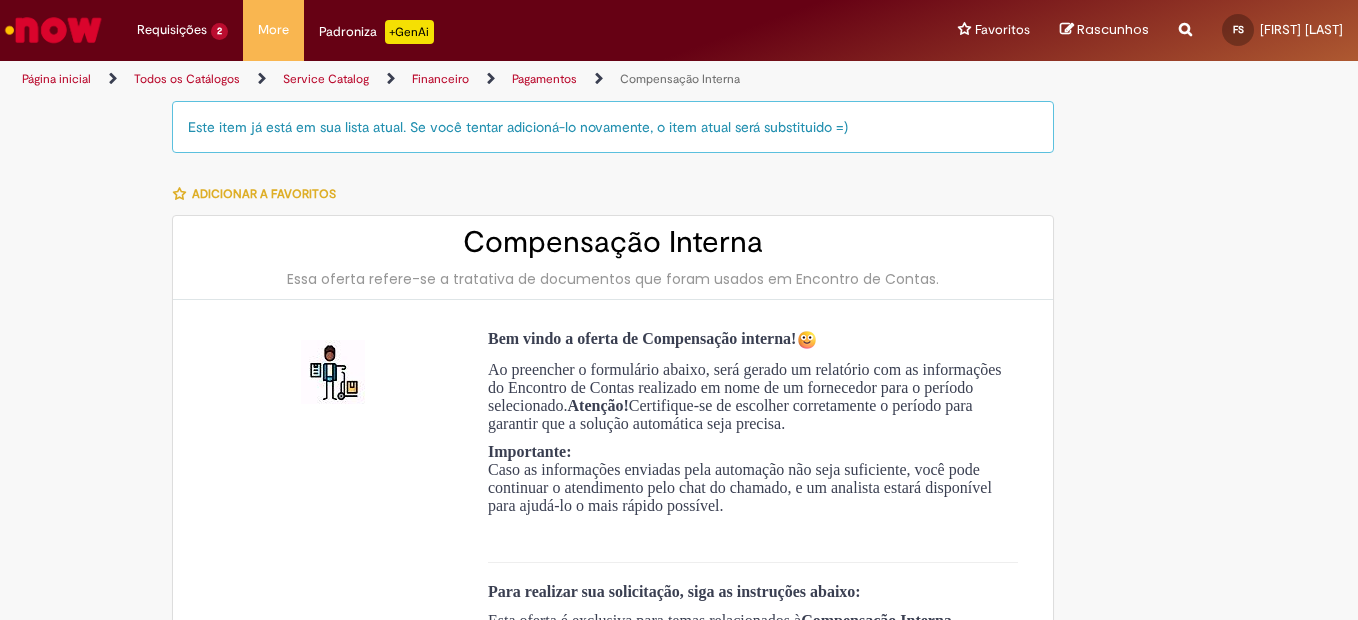 type on "**********" 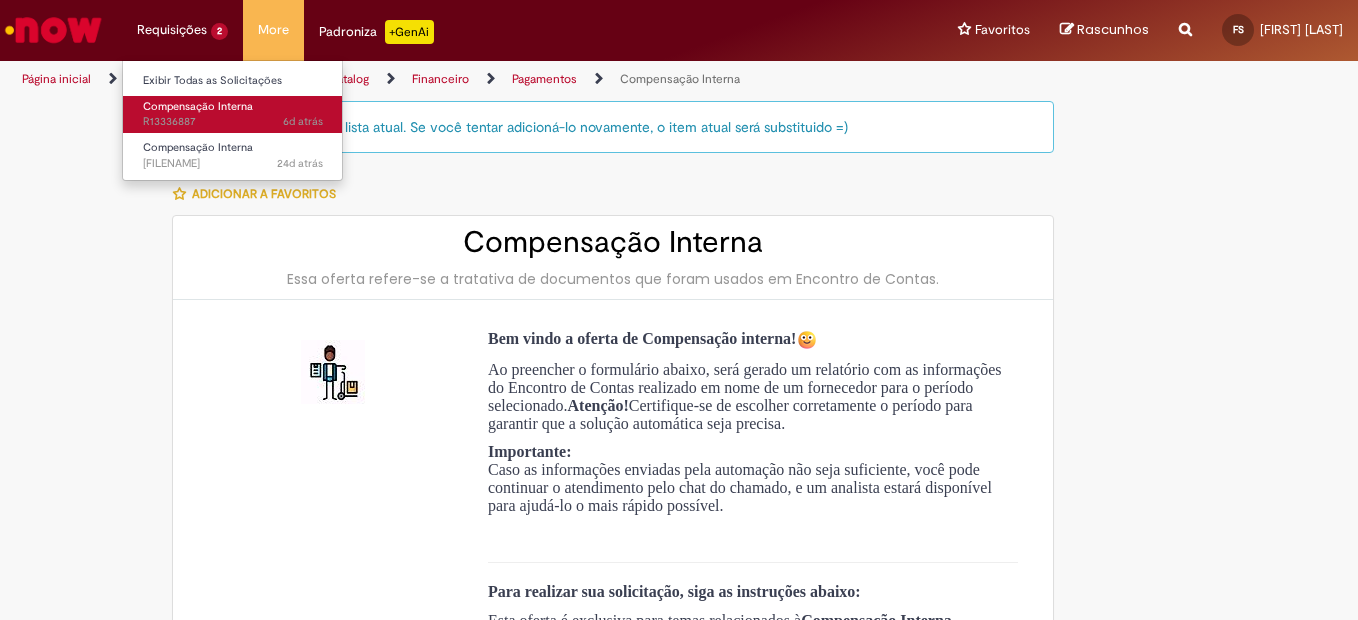 click on "Compensação Interna" at bounding box center (198, 106) 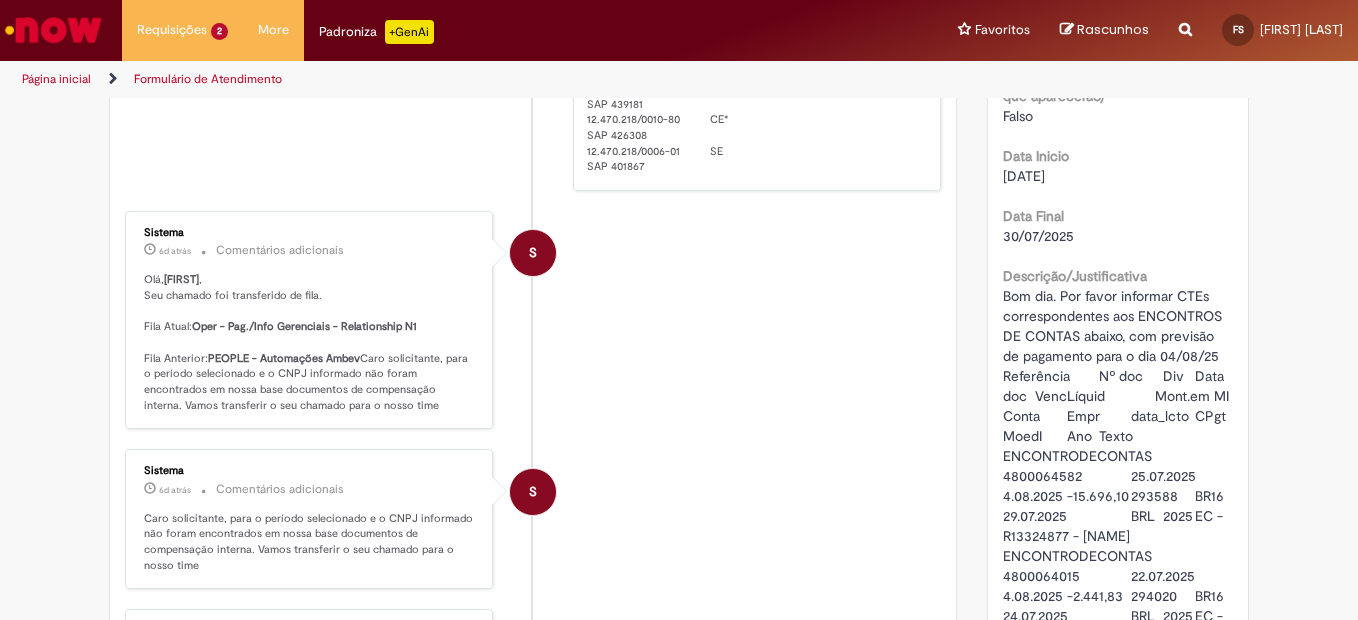 scroll, scrollTop: 700, scrollLeft: 0, axis: vertical 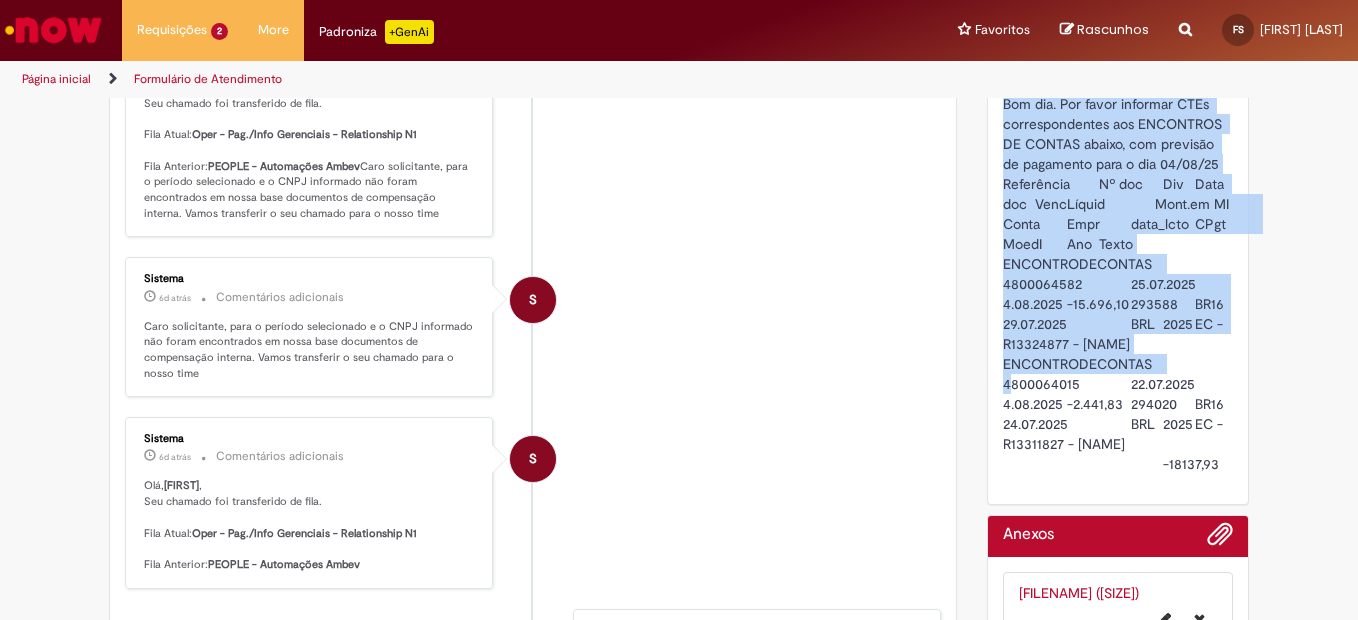 drag, startPoint x: 996, startPoint y: 341, endPoint x: 1201, endPoint y: 391, distance: 211.00948 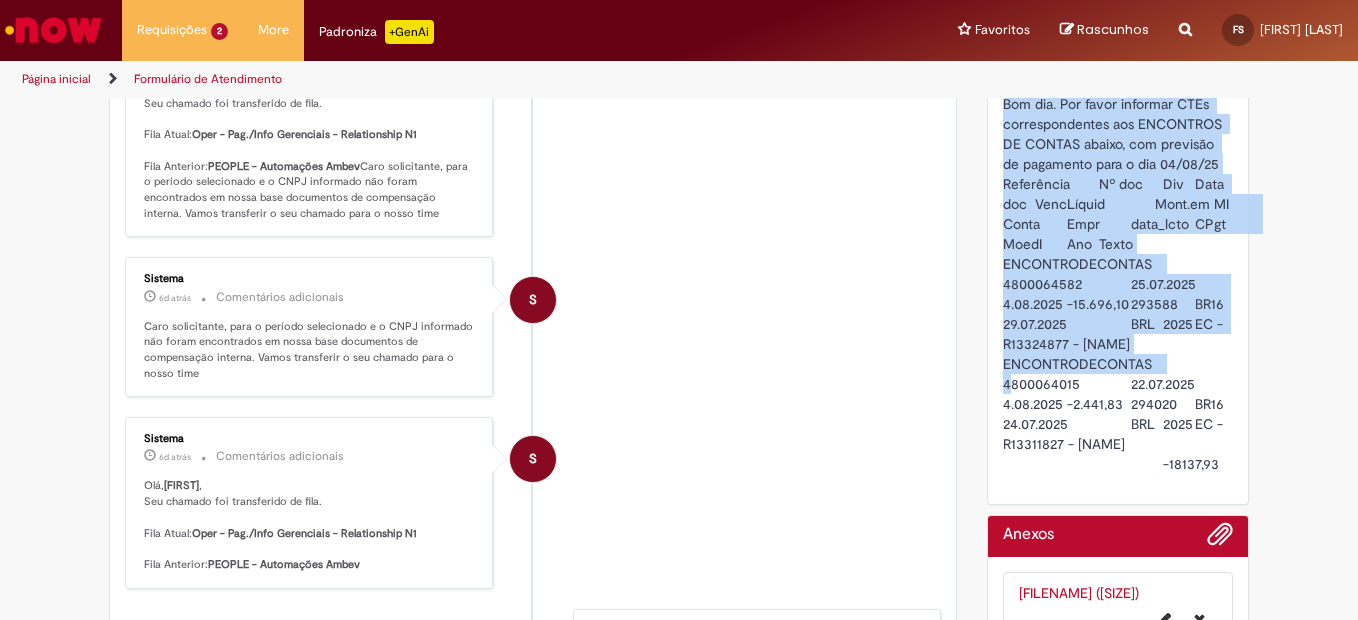 copy on "Bom dia. Por favor informar CTEs correspondentes aos ENCONTROS DE CONTAS abaixo, com previsão de pagamento para o dia 04/08/25
Referência	Nº doc	Div	Data doc	VencLíquid	      Mont.em MI	Conta	Empr	data_lcto	CPgt	MoedI	Ano	Texto
ENCONTRODECONTAS	4800064582		25.07.2025	4.08.2025	-15.696,10	293588	BR16	29.07.2025		BRL	2025	EC - R13324877 - Robson Carlos Santos Ayres" 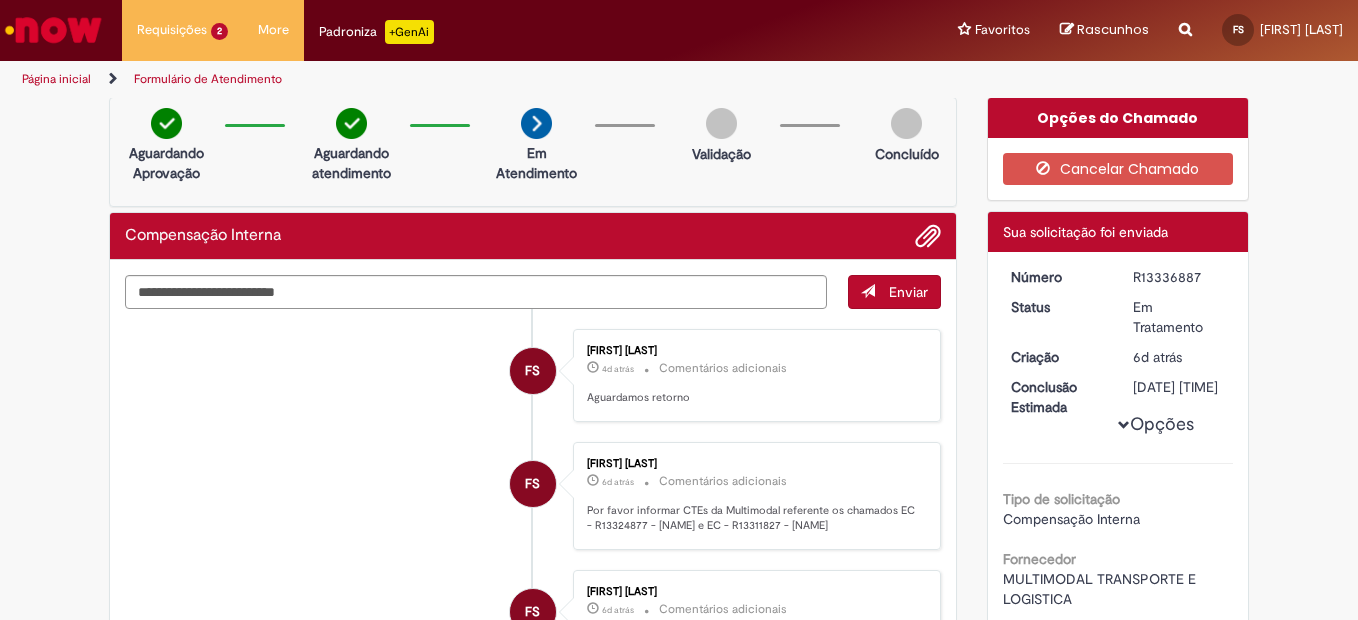scroll, scrollTop: 0, scrollLeft: 0, axis: both 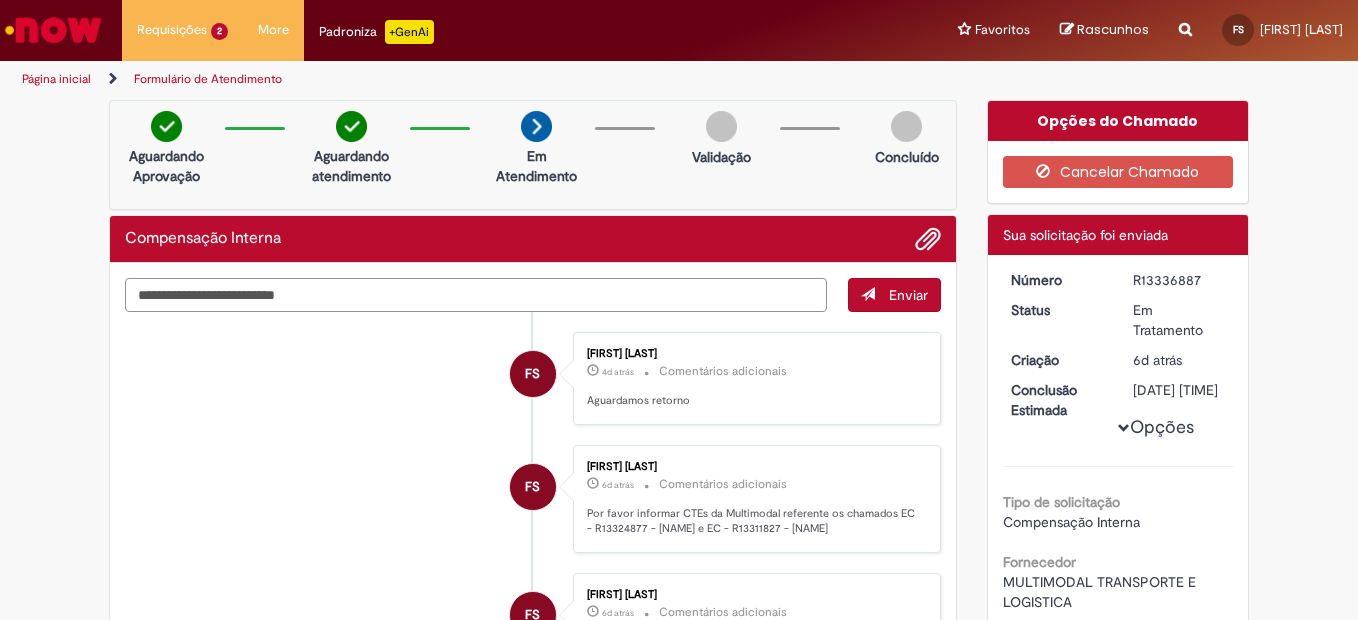 click at bounding box center (476, 295) 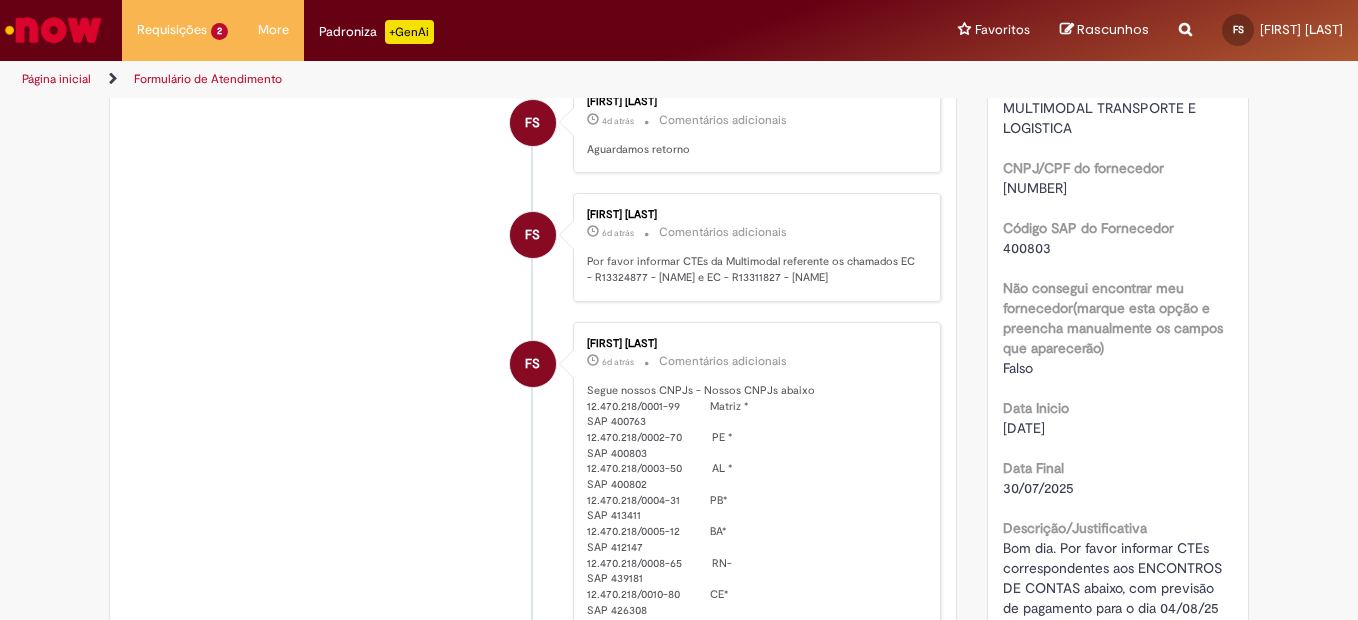 scroll, scrollTop: 500, scrollLeft: 0, axis: vertical 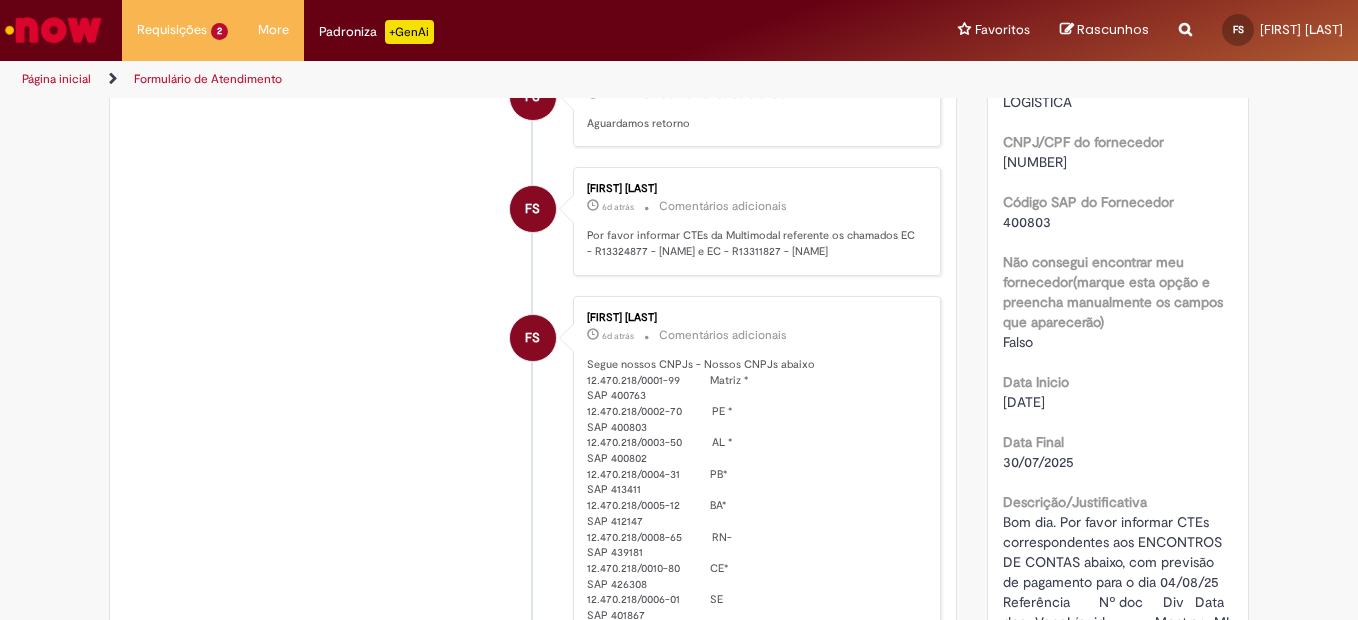 click on "Fábio Souza
6d atrás 6 dias atrás     Comentários adicionais
Segue nossos CNPJs - Nossos CNPJs abaixo
12.470.218/0001-99          Matriz *
SAP 400763
12.470.218/0002-70          PE *
SAP 400803
12.470.218/0003-50          AL *
SAP 400802
12.470.218/0004-31          PB*
SAP 413411
12.470.218/0005-12          BA*
SAP 412147
12.470.218/0008-65          RN-
SAP 439181
12.470.218/0010-80          CE*
SAP 426308
12.470.218/0006-01          SE
SAP 401867" at bounding box center [757, 468] 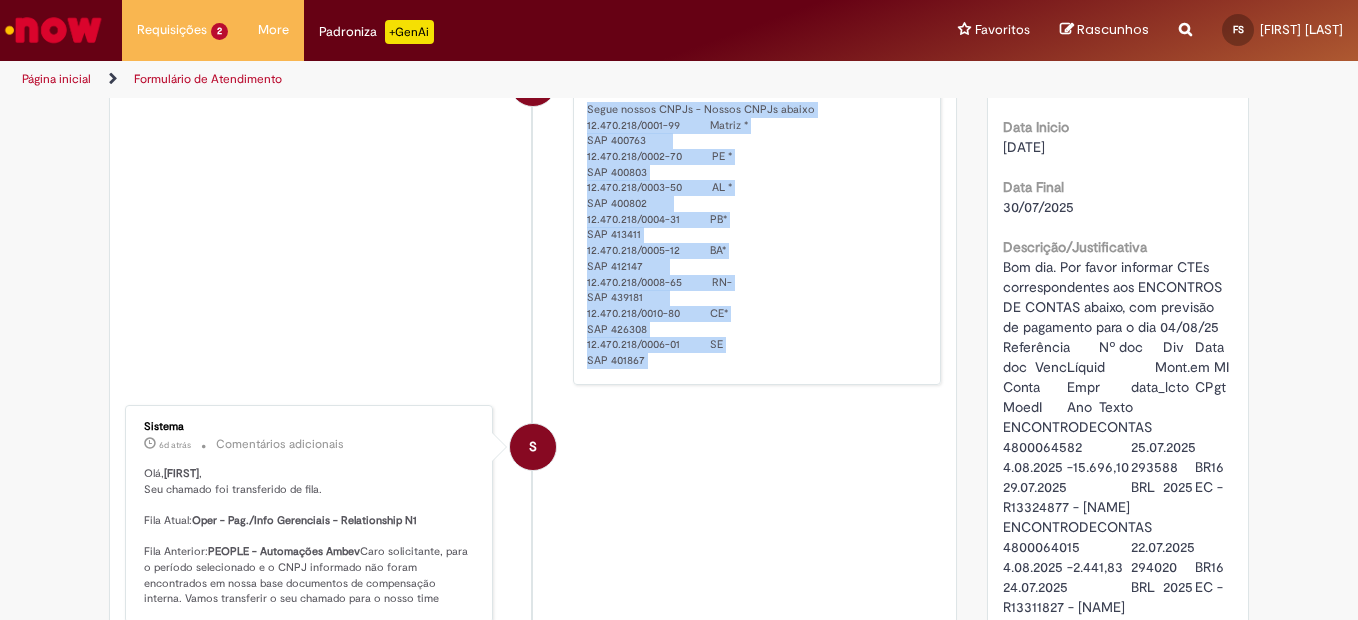 scroll, scrollTop: 761, scrollLeft: 0, axis: vertical 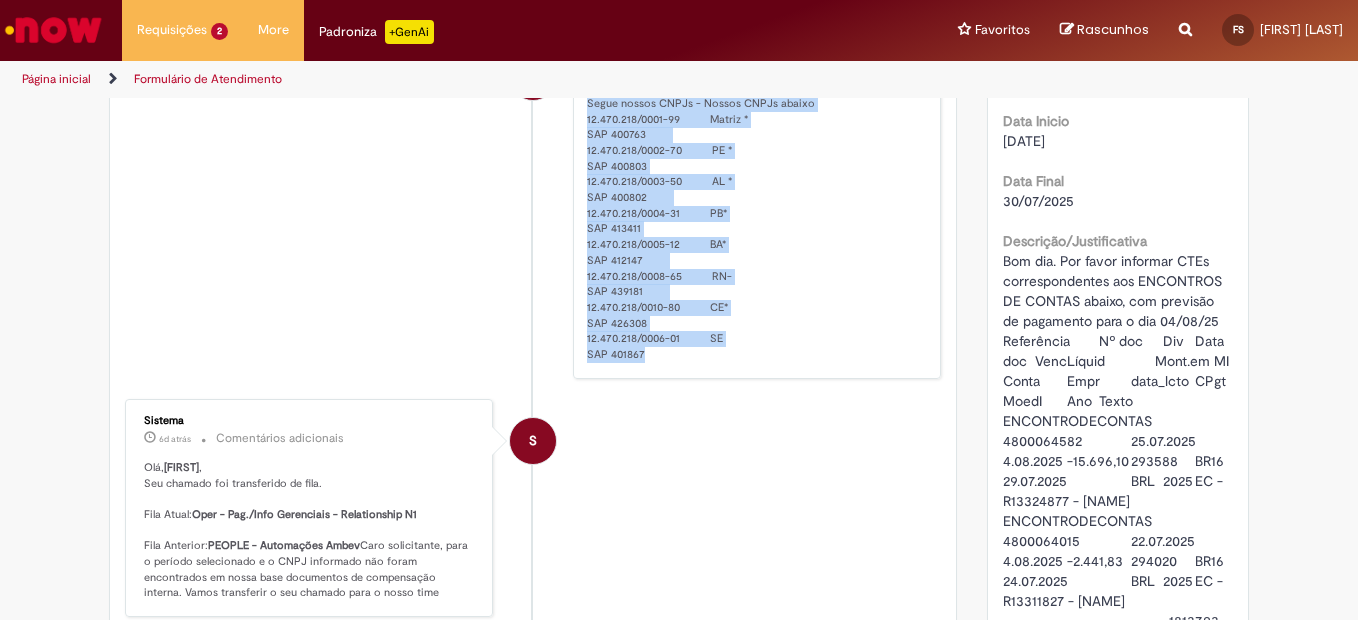 drag, startPoint x: 580, startPoint y: 375, endPoint x: 733, endPoint y: 370, distance: 153.08168 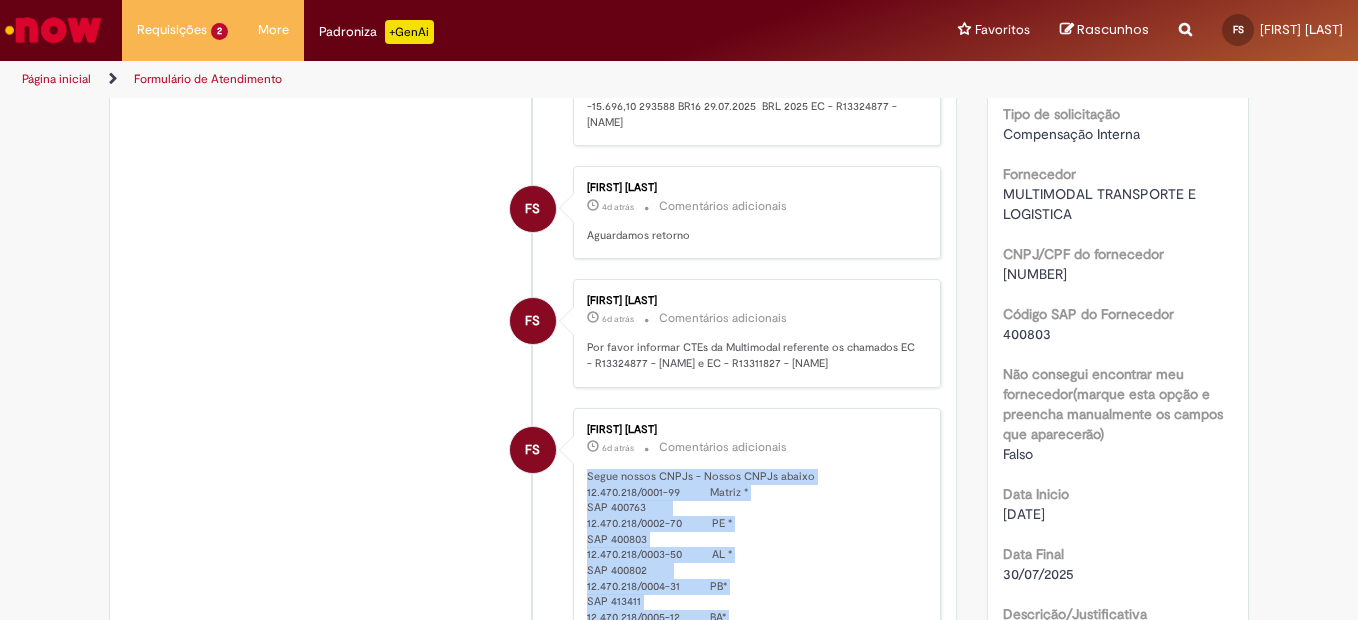 scroll, scrollTop: 0, scrollLeft: 0, axis: both 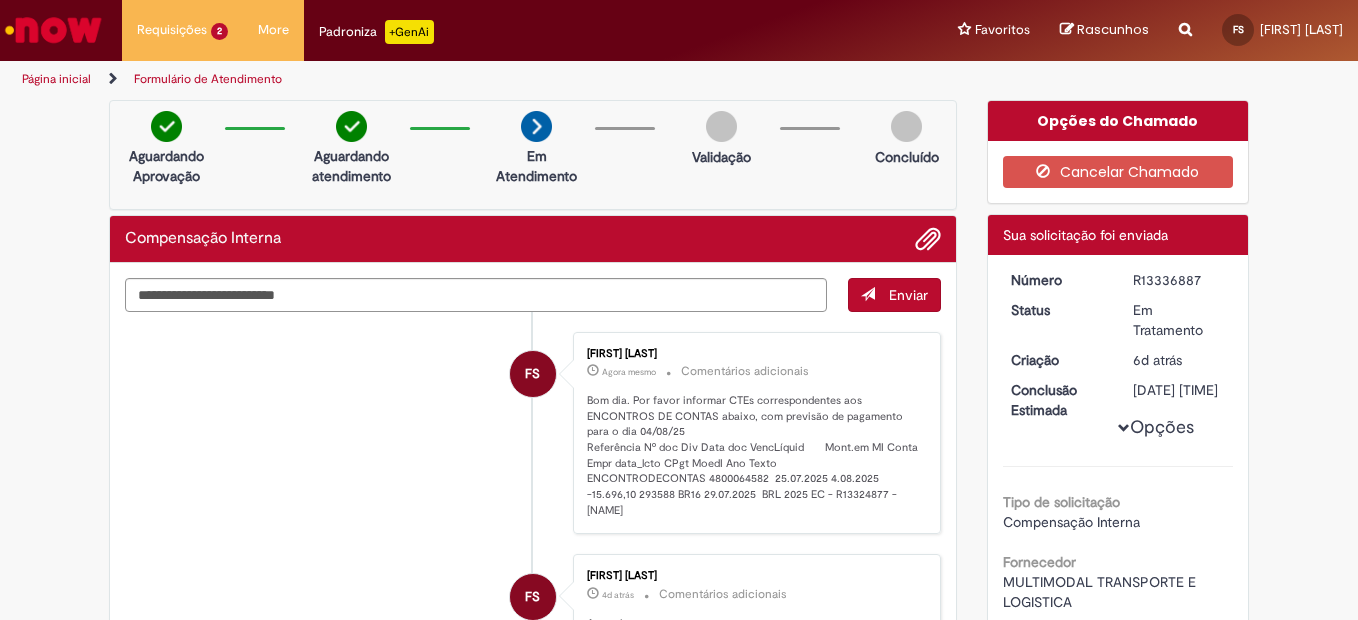 drag, startPoint x: 104, startPoint y: 237, endPoint x: 154, endPoint y: 253, distance: 52.49762 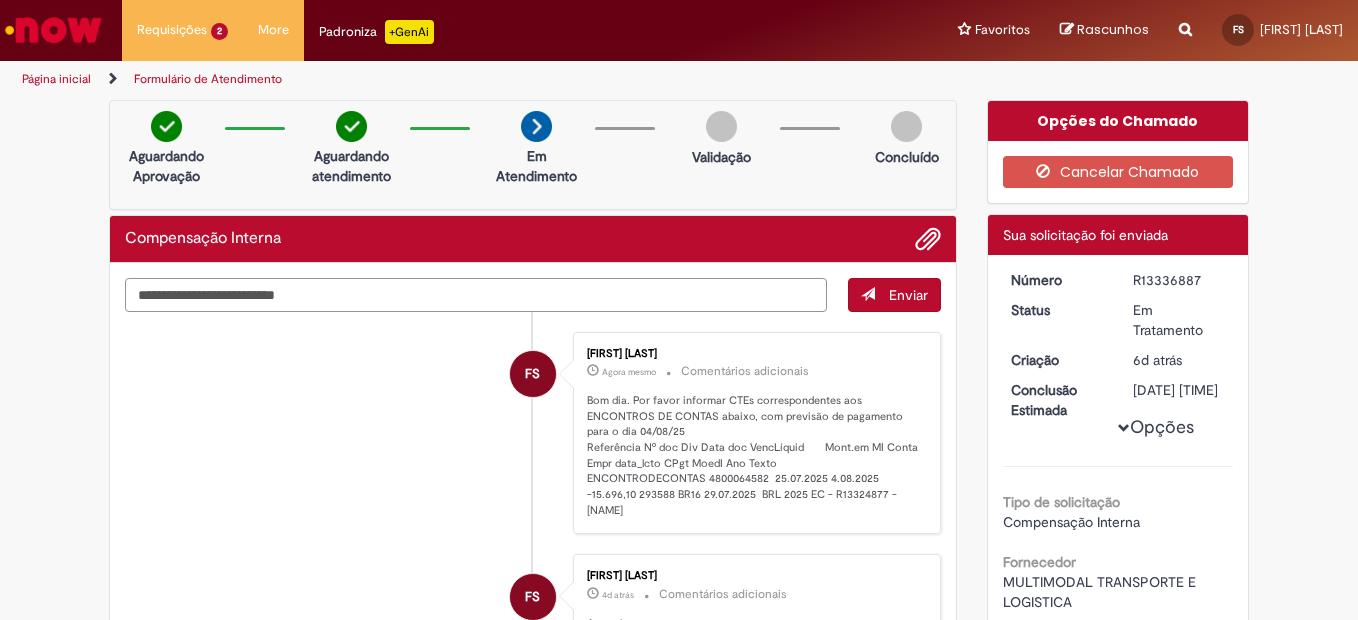 click at bounding box center (476, 295) 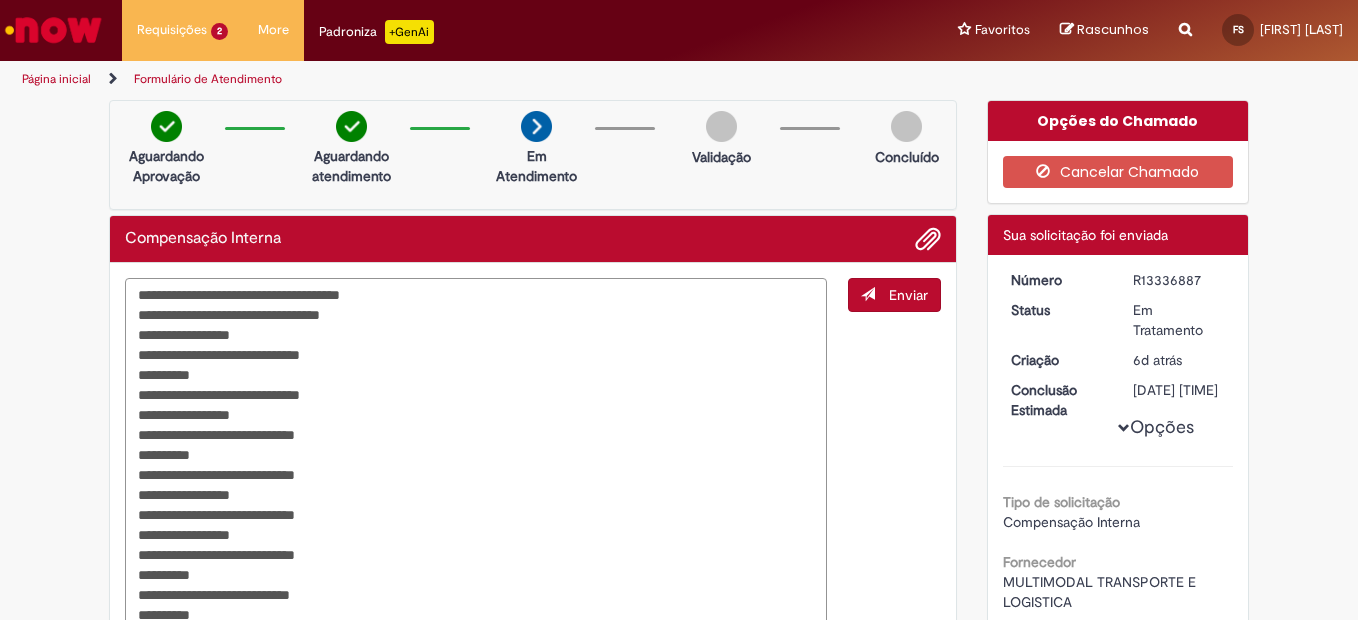 scroll, scrollTop: 4, scrollLeft: 0, axis: vertical 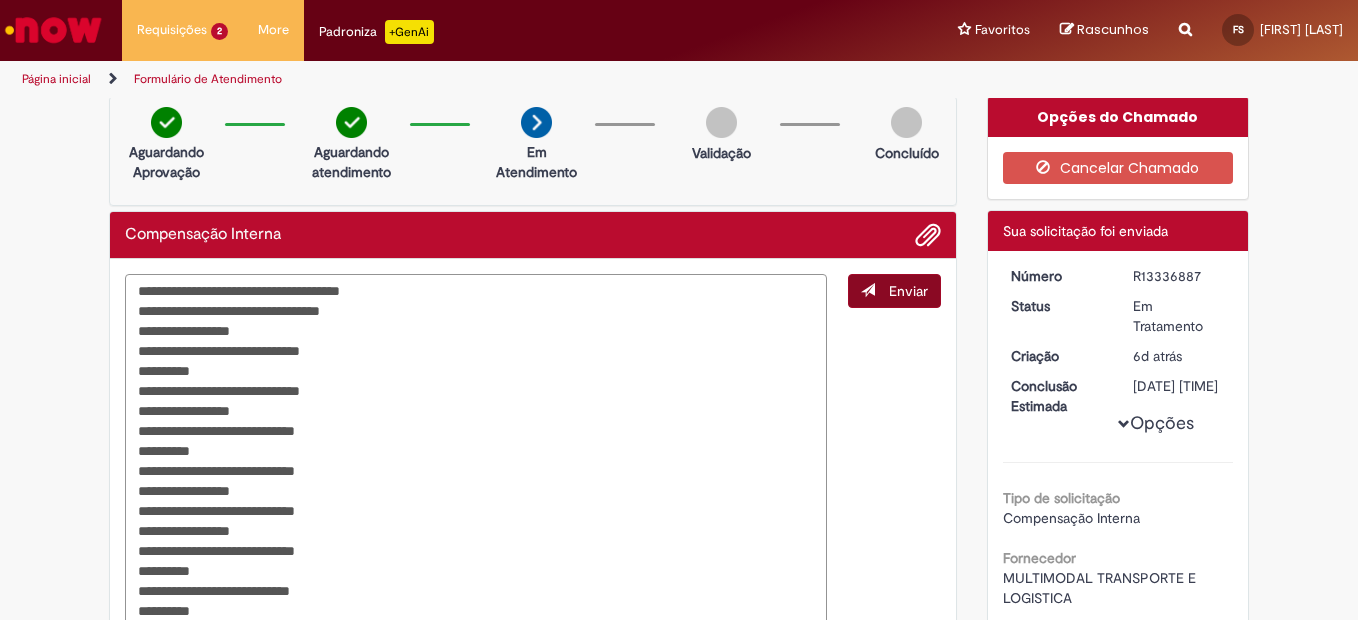 type on "**********" 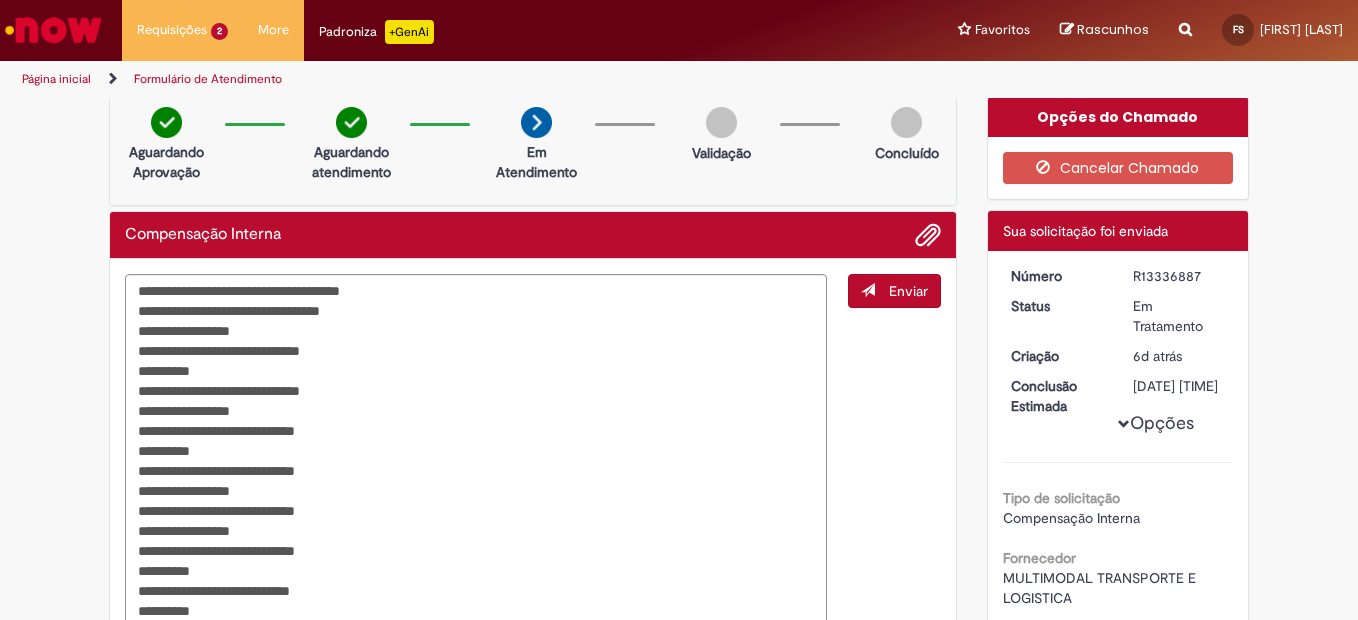 click on "Enviar" at bounding box center [908, 291] 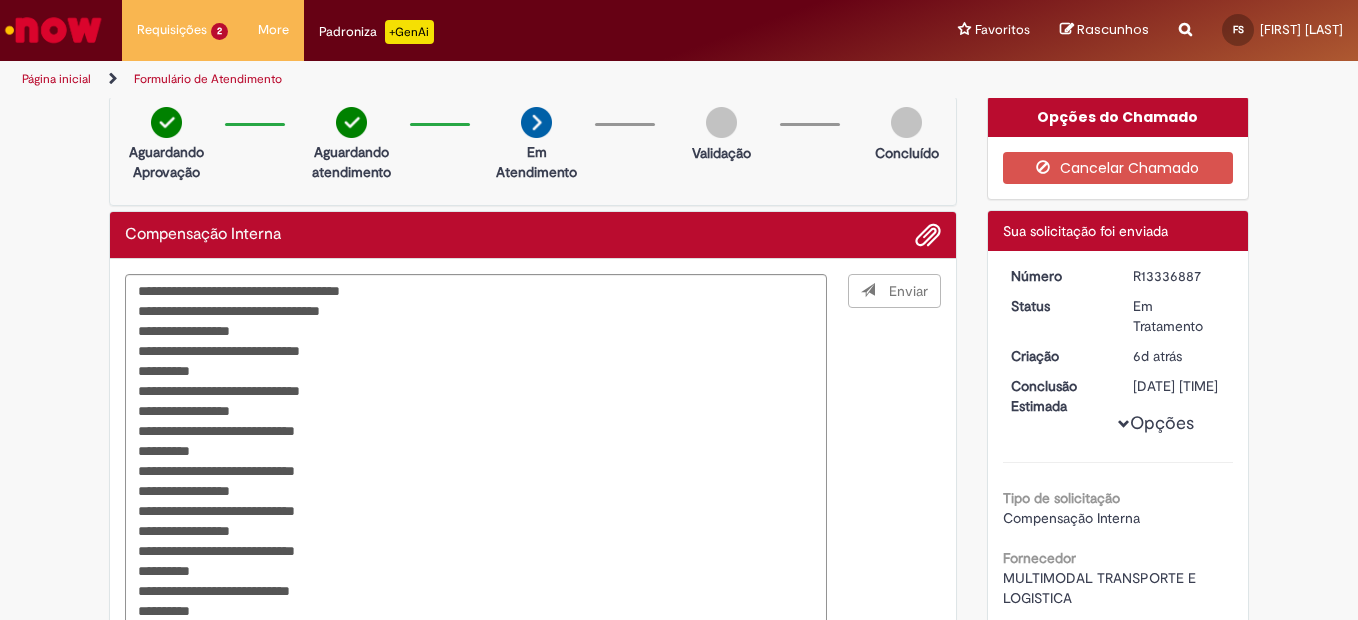 type 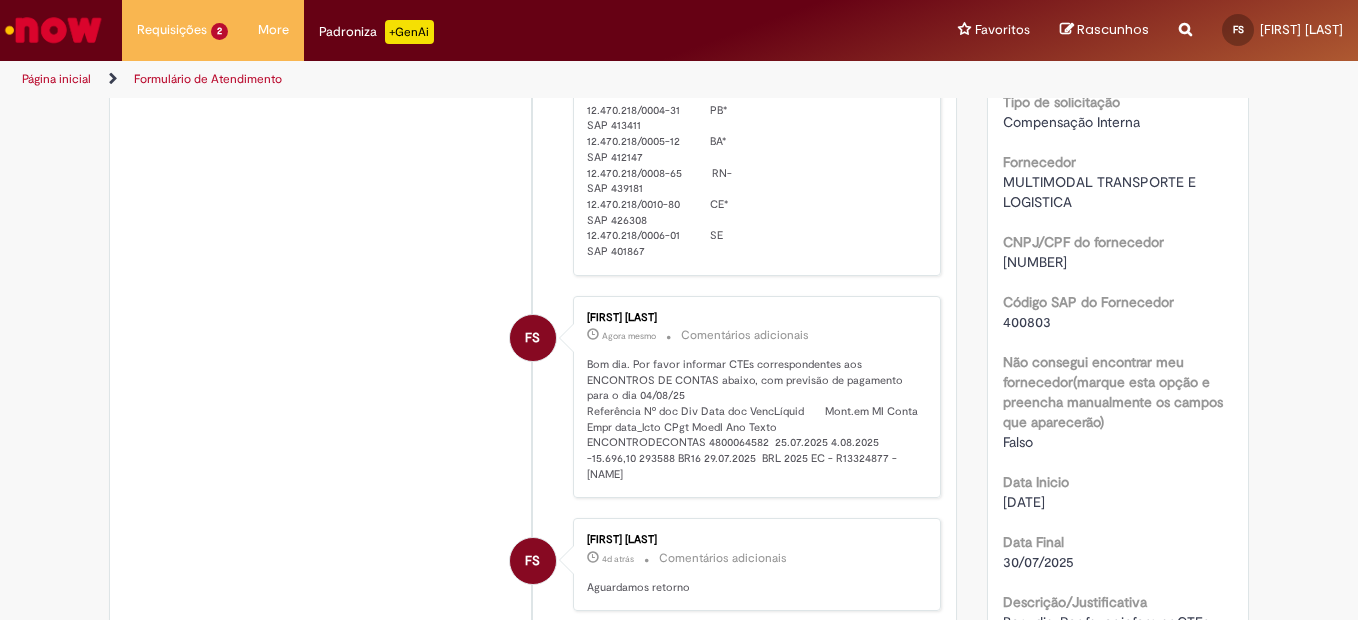 scroll, scrollTop: 0, scrollLeft: 0, axis: both 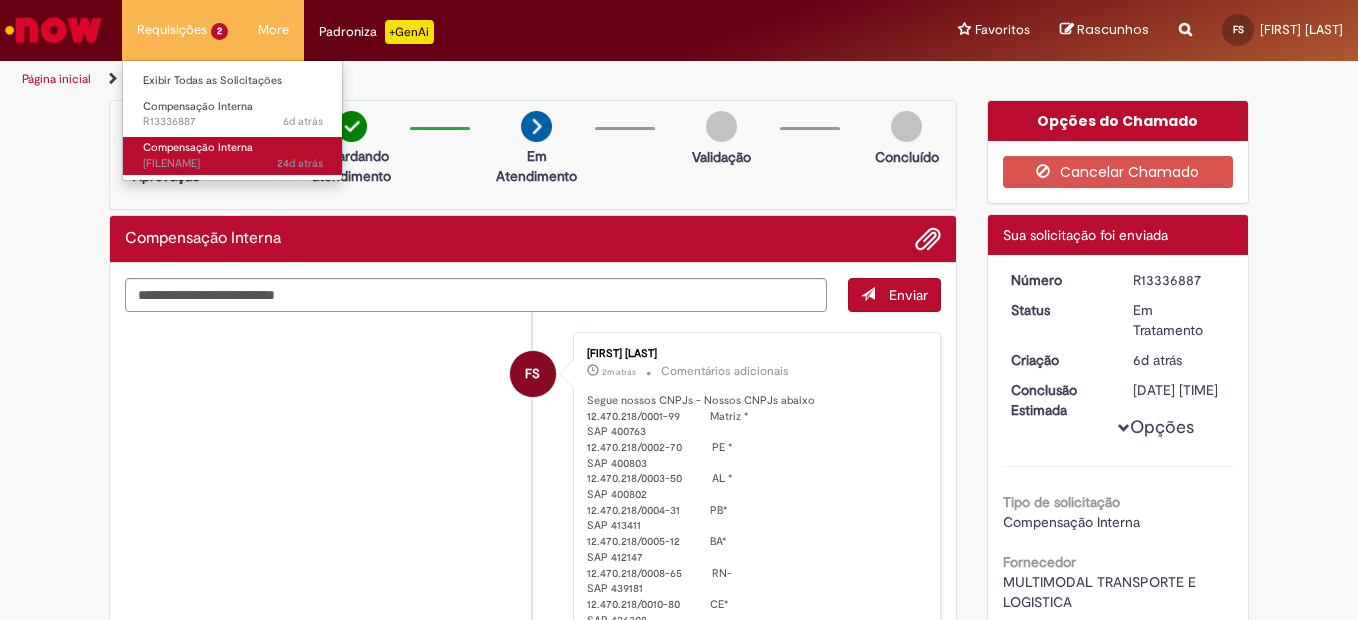 click on "24d atrás 24 dias atrás  R13281776" at bounding box center [233, 164] 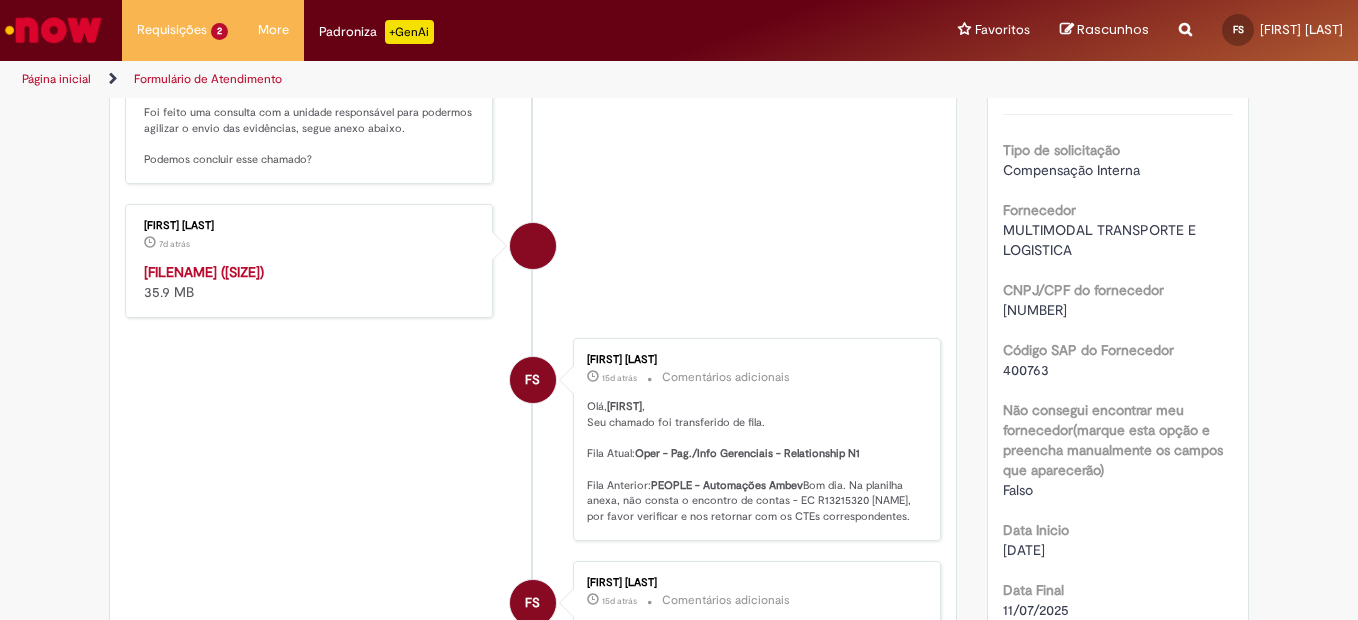 scroll, scrollTop: 300, scrollLeft: 0, axis: vertical 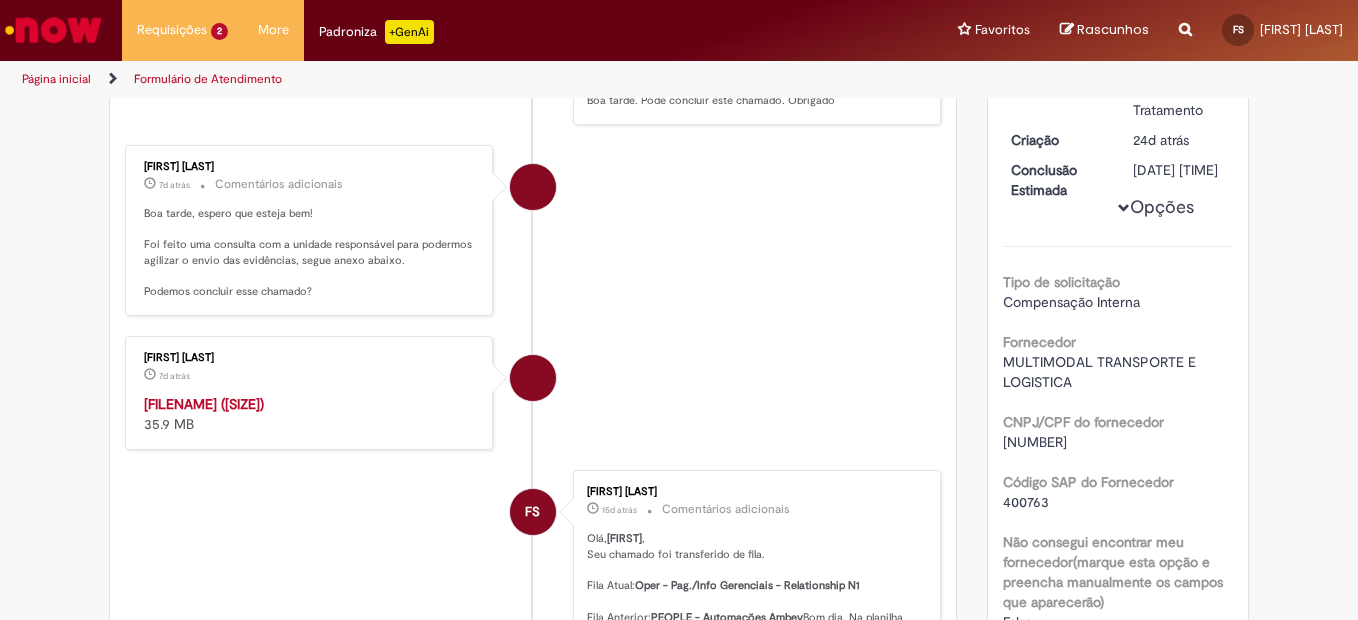 click on "R13215320 (6).zip" at bounding box center [204, 404] 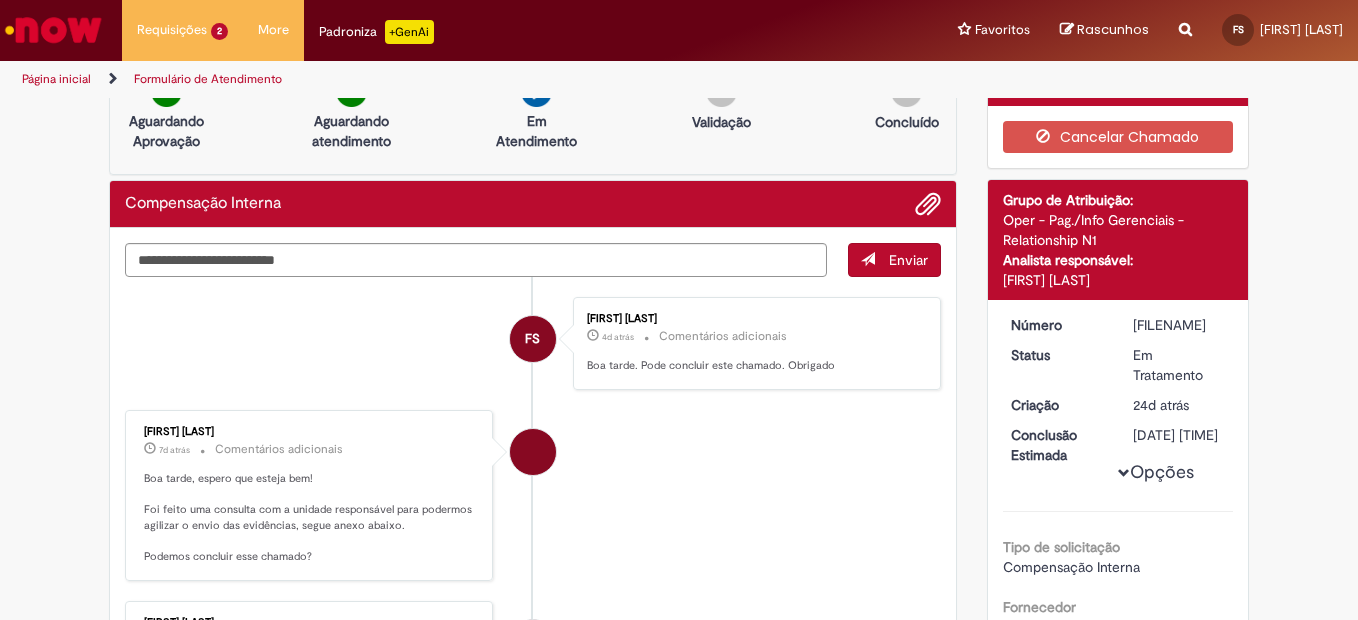 scroll, scrollTop: 0, scrollLeft: 0, axis: both 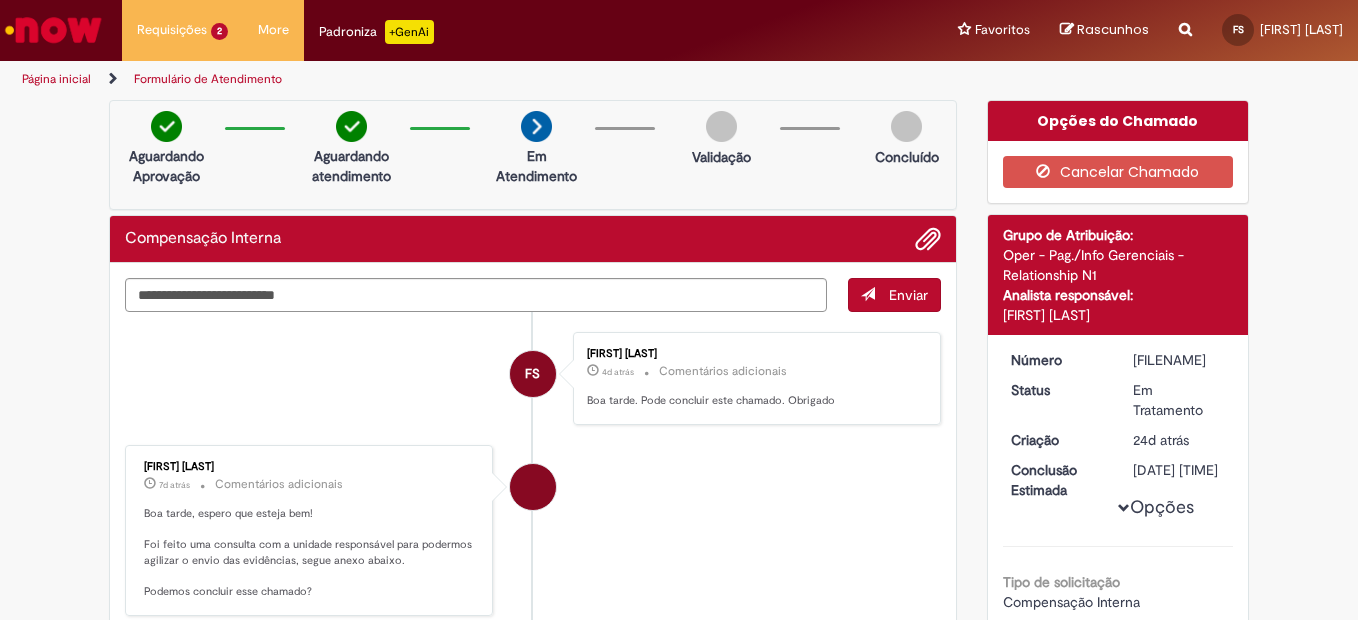 click at bounding box center (53, 30) 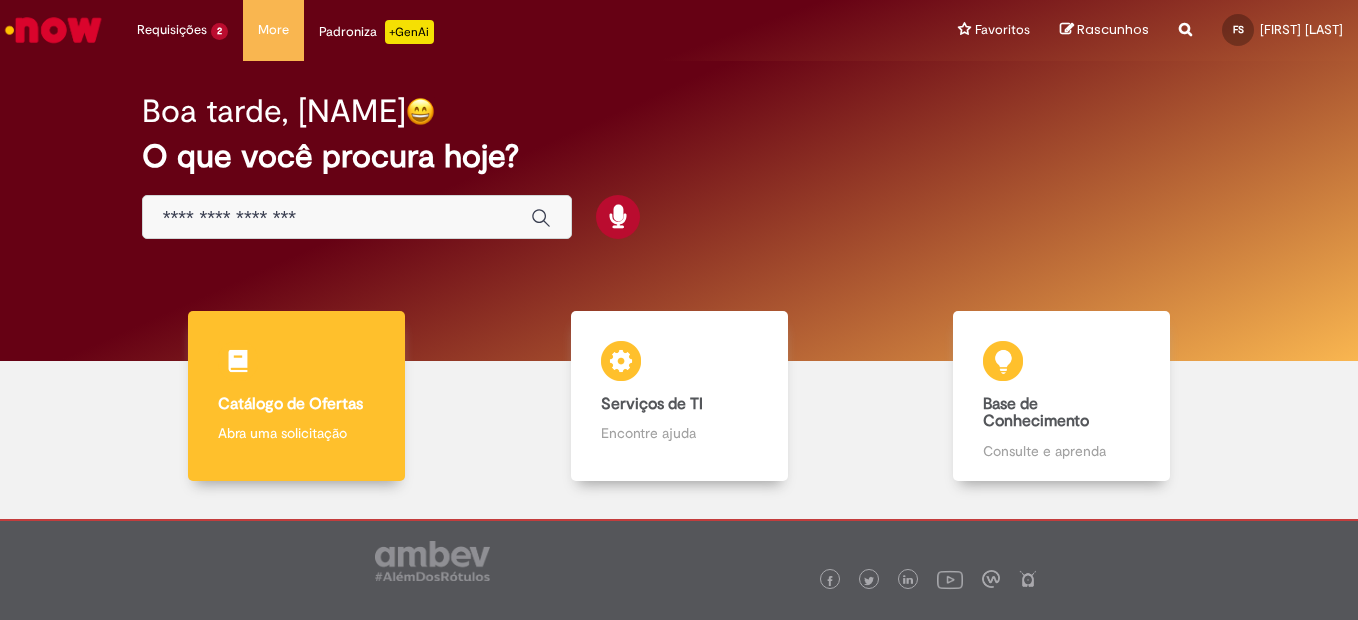 scroll, scrollTop: 0, scrollLeft: 0, axis: both 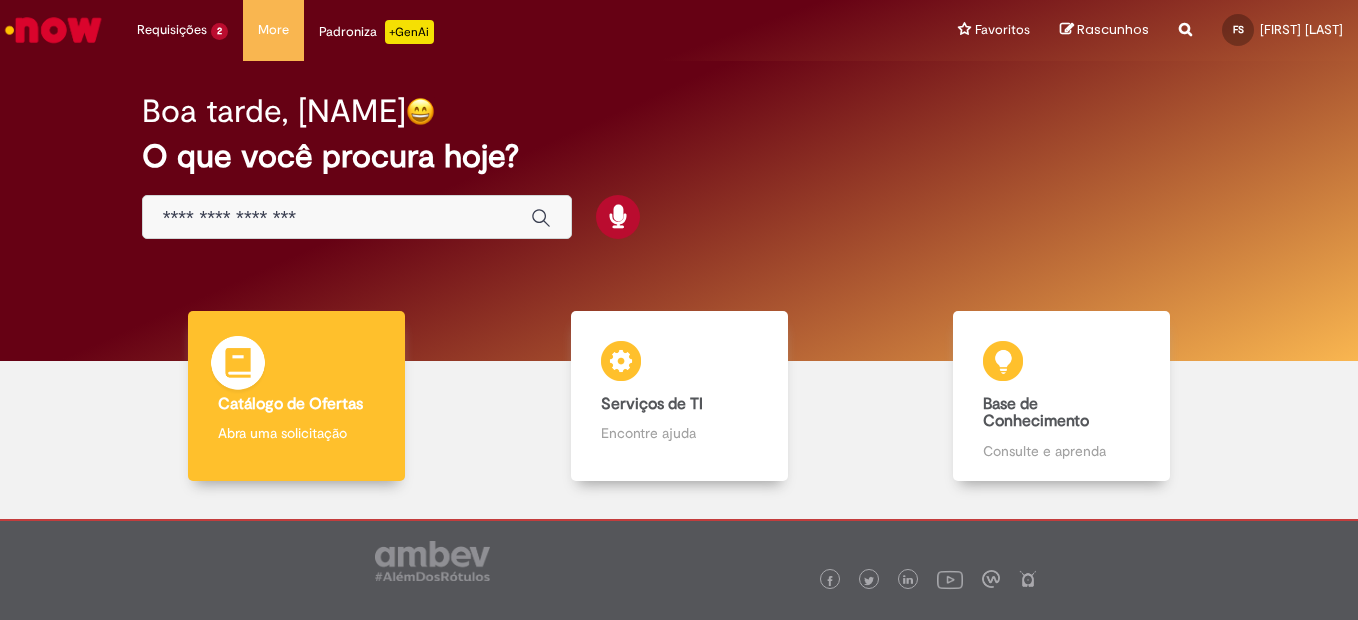 click on "Catálogo de Ofertas" at bounding box center (290, 404) 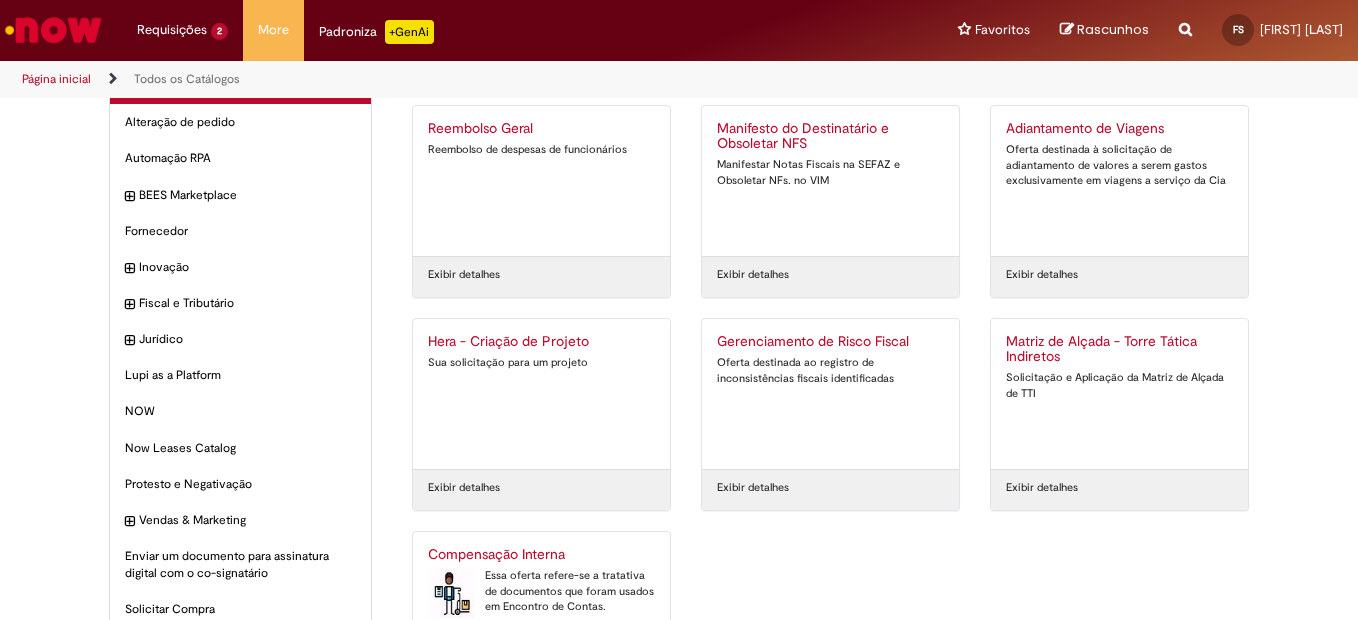 scroll, scrollTop: 178, scrollLeft: 0, axis: vertical 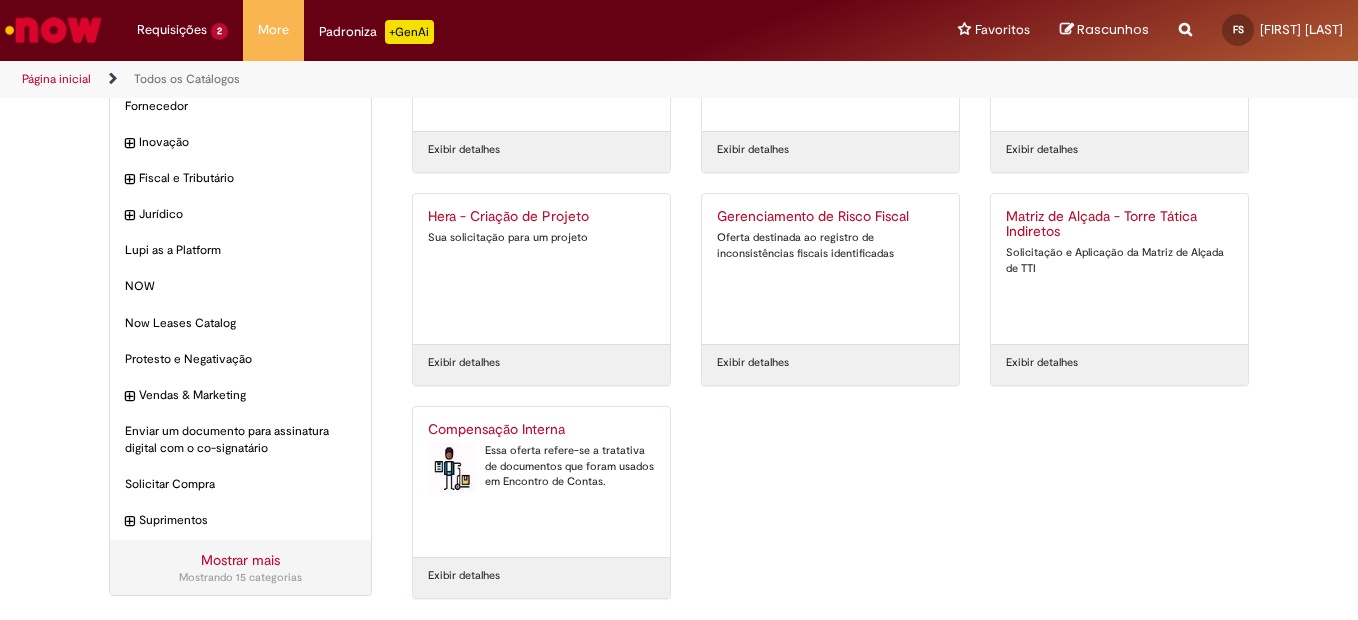 click on "Essa oferta refere-se a tratativa de documentos que foram usados em Encontro de Contas." at bounding box center (541, 466) 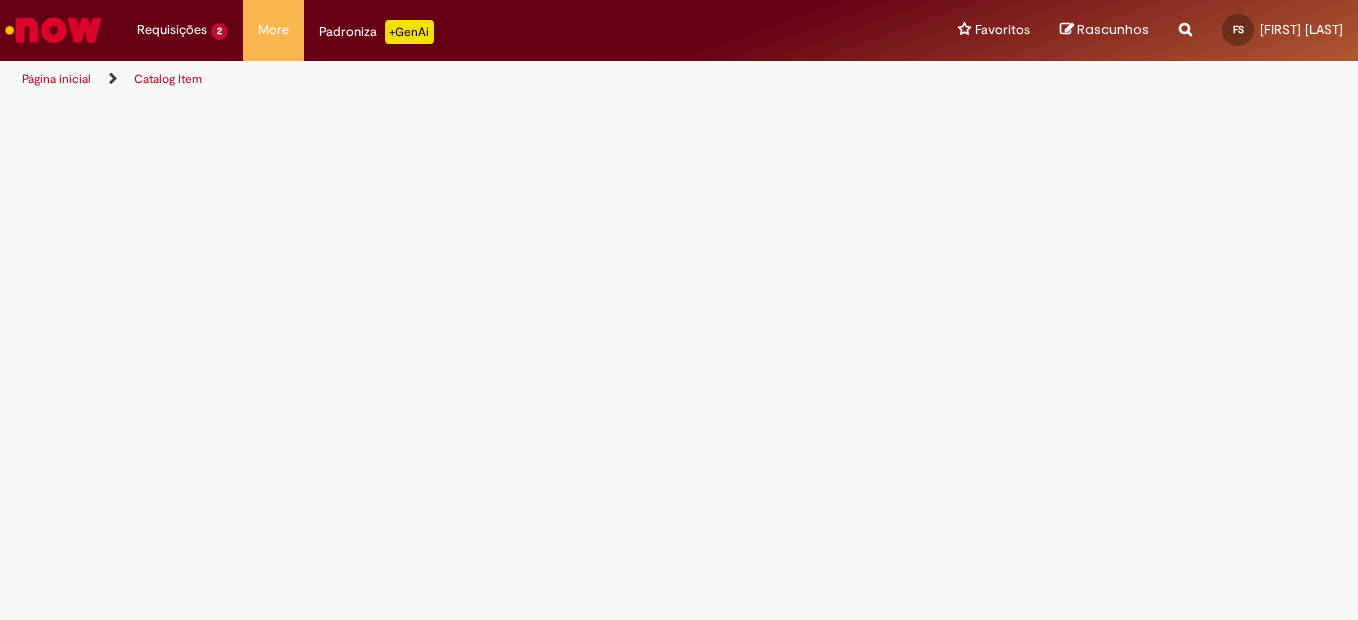 scroll, scrollTop: 0, scrollLeft: 0, axis: both 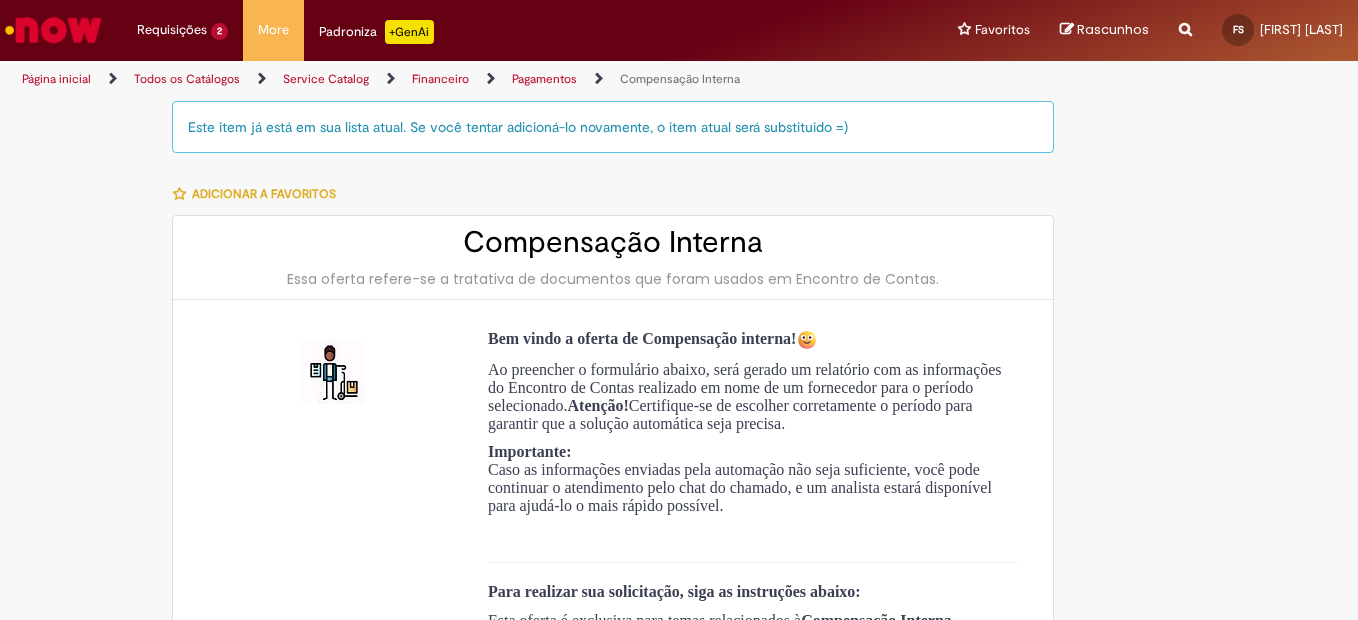 type on "**********" 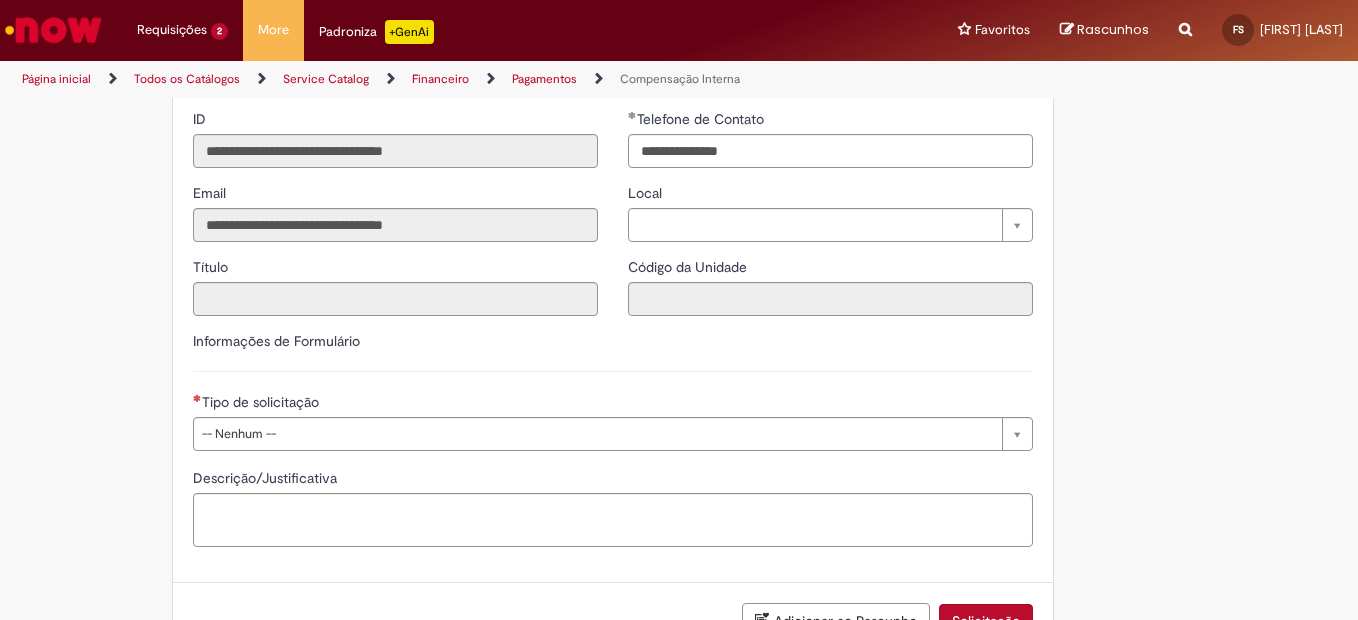 scroll, scrollTop: 1000, scrollLeft: 0, axis: vertical 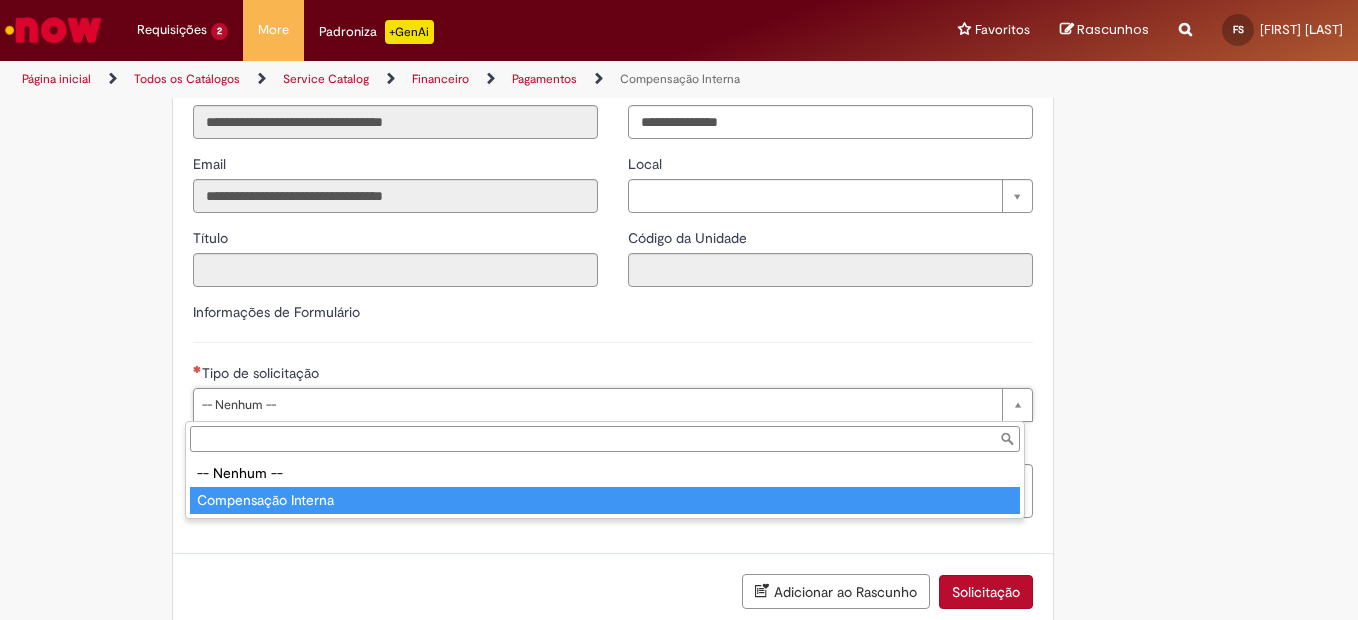 type on "**********" 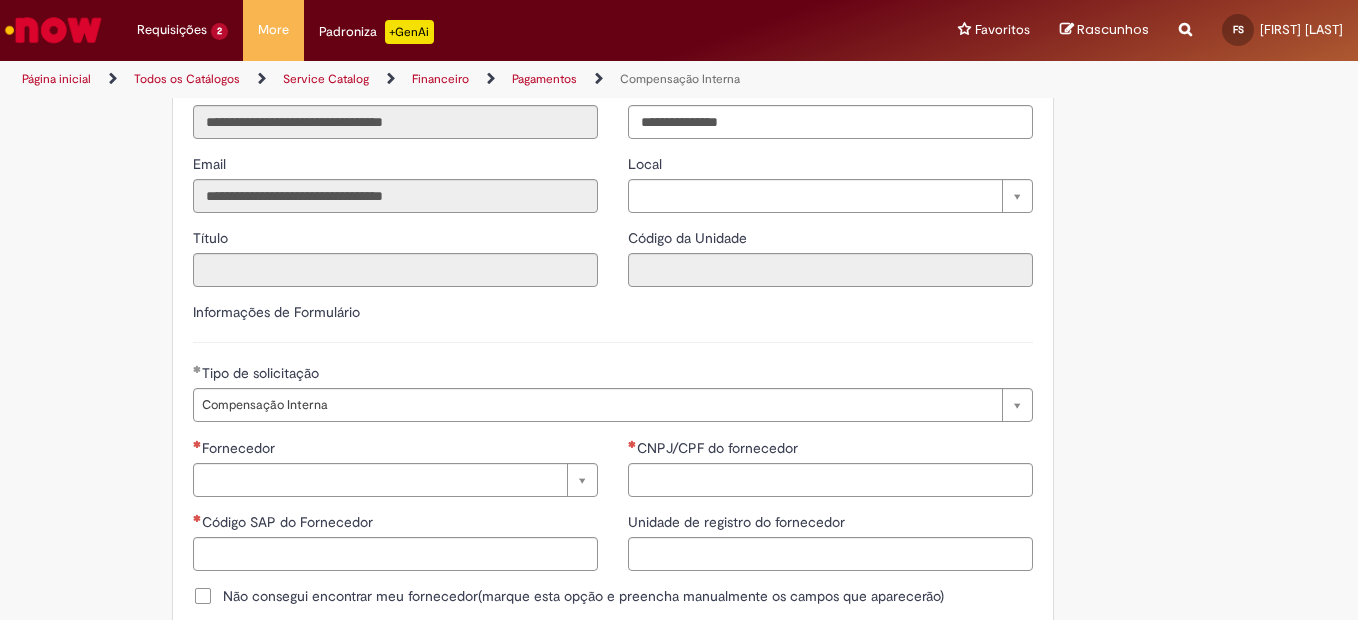 click on "Não consegui encontrar meu fornecedor(marque esta opção e preencha manualmente os campos que aparecerão)" at bounding box center [583, 596] 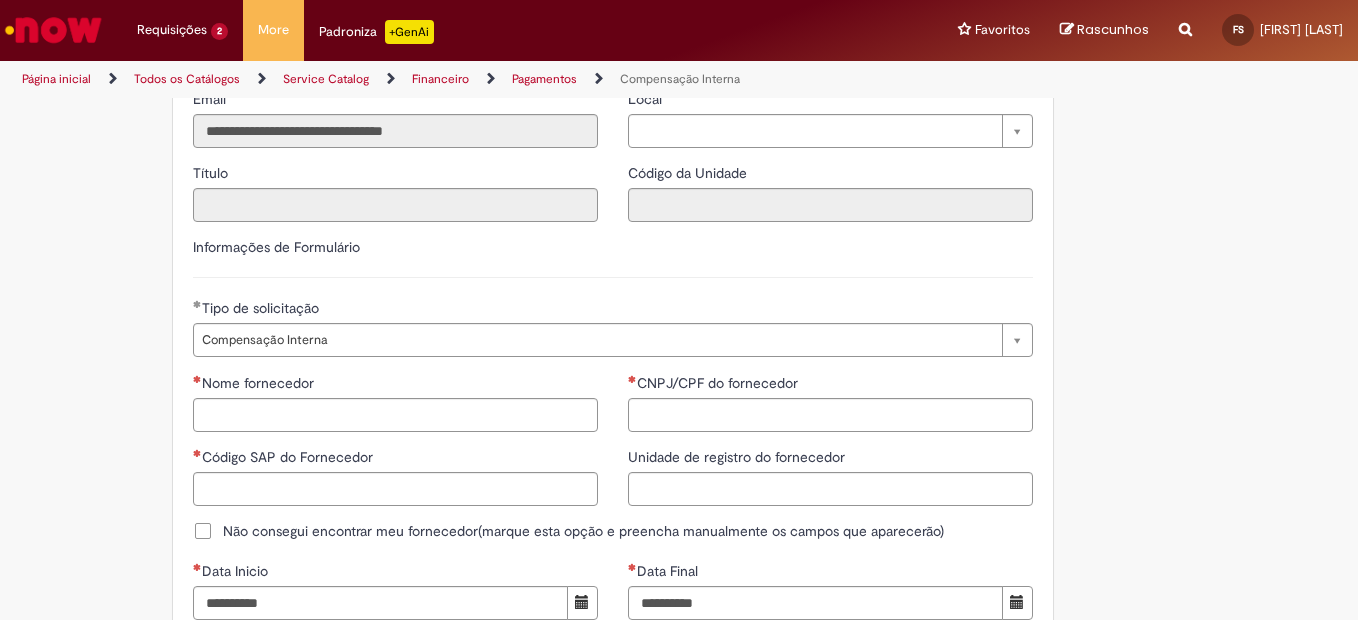 scroll, scrollTop: 1100, scrollLeft: 0, axis: vertical 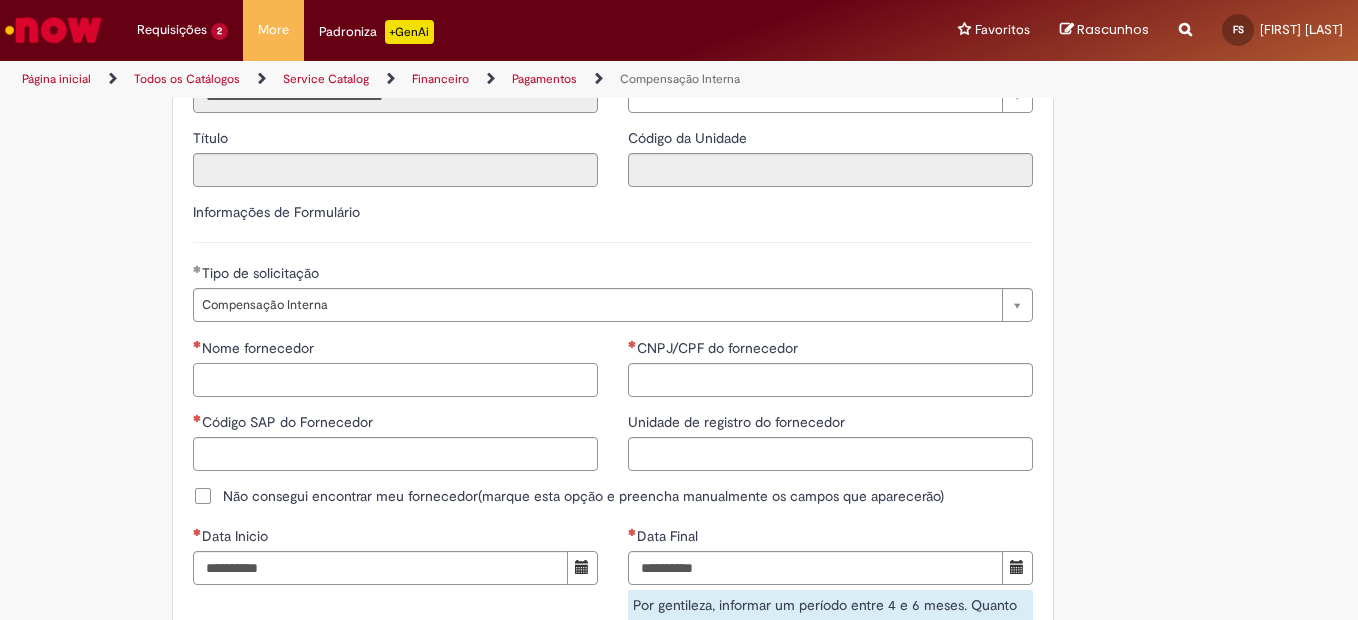 click on "Nome fornecedor" at bounding box center (395, 380) 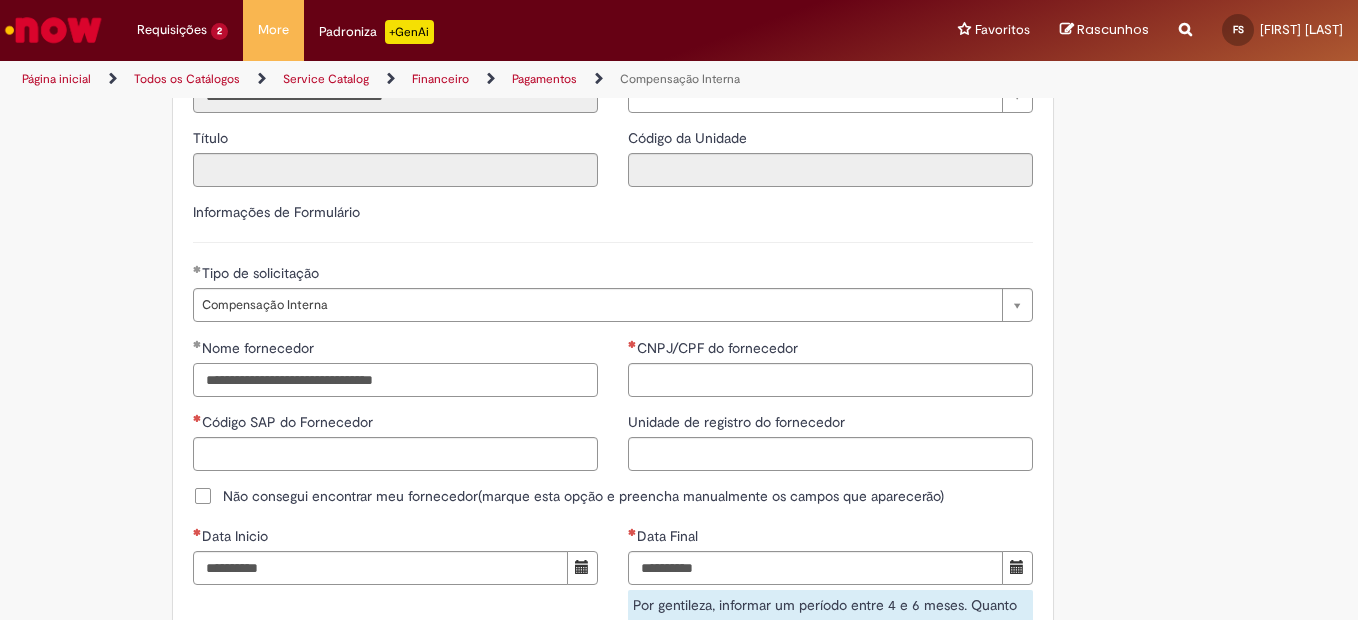 click on "**********" at bounding box center [395, 380] 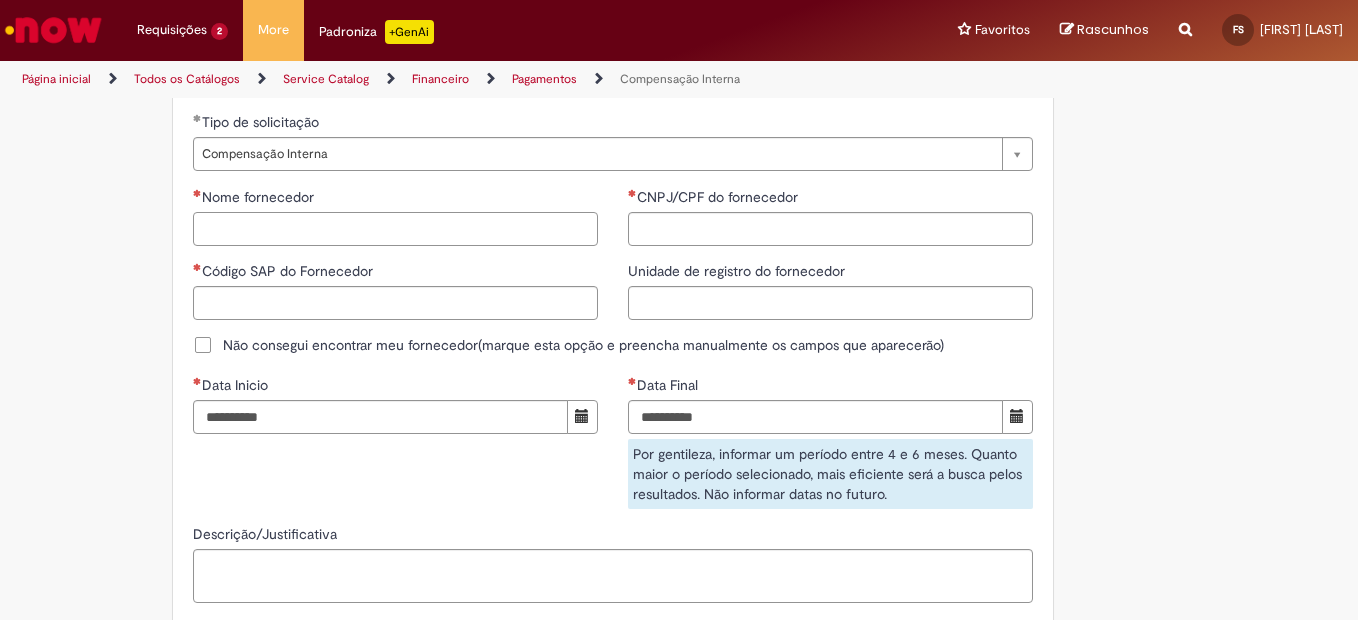 scroll, scrollTop: 1300, scrollLeft: 0, axis: vertical 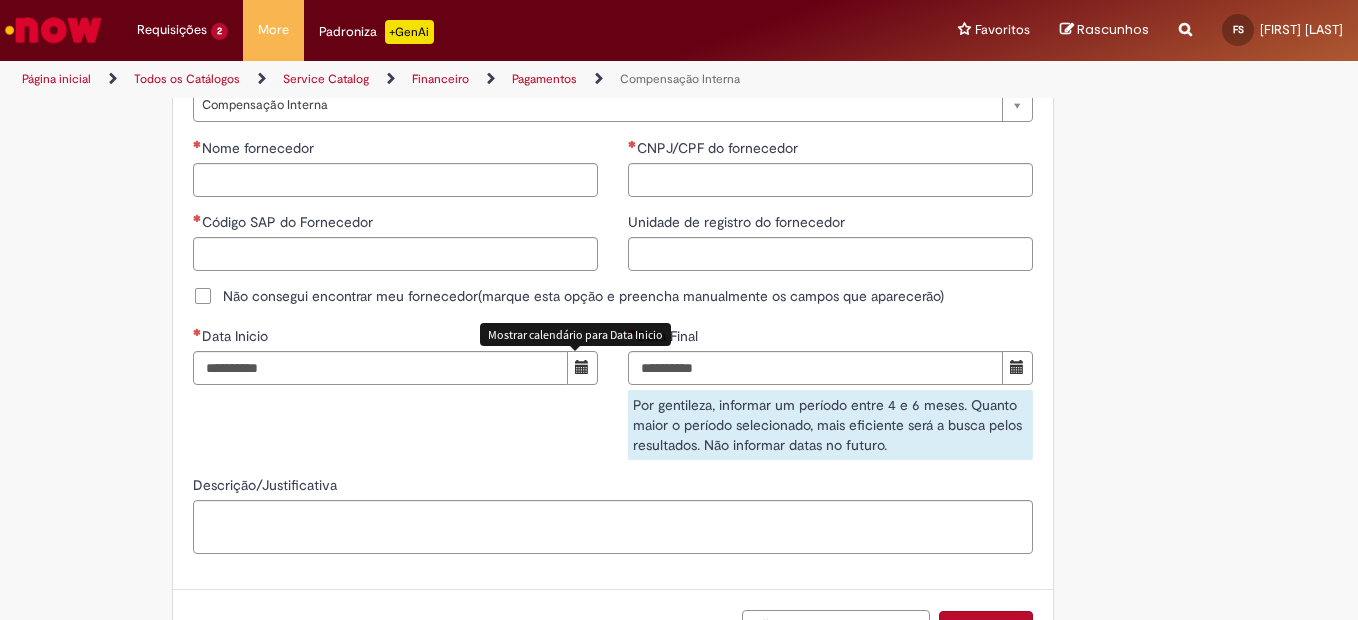 click at bounding box center (582, 367) 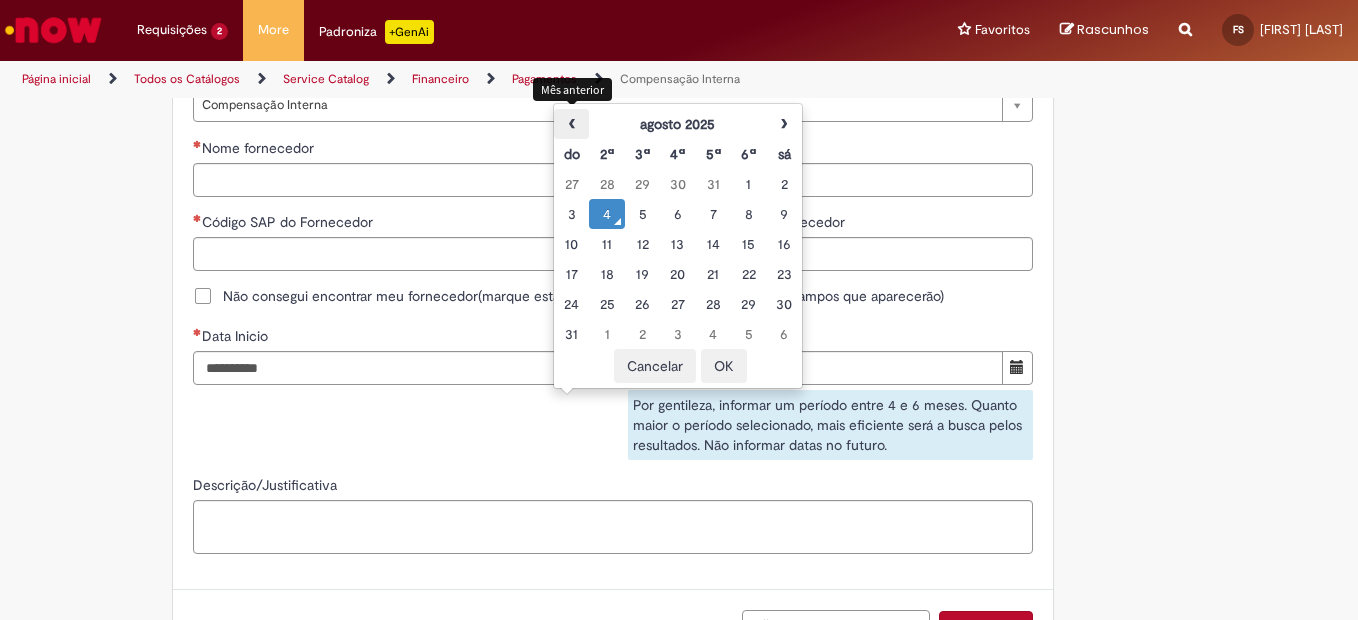 click on "‹" at bounding box center (571, 124) 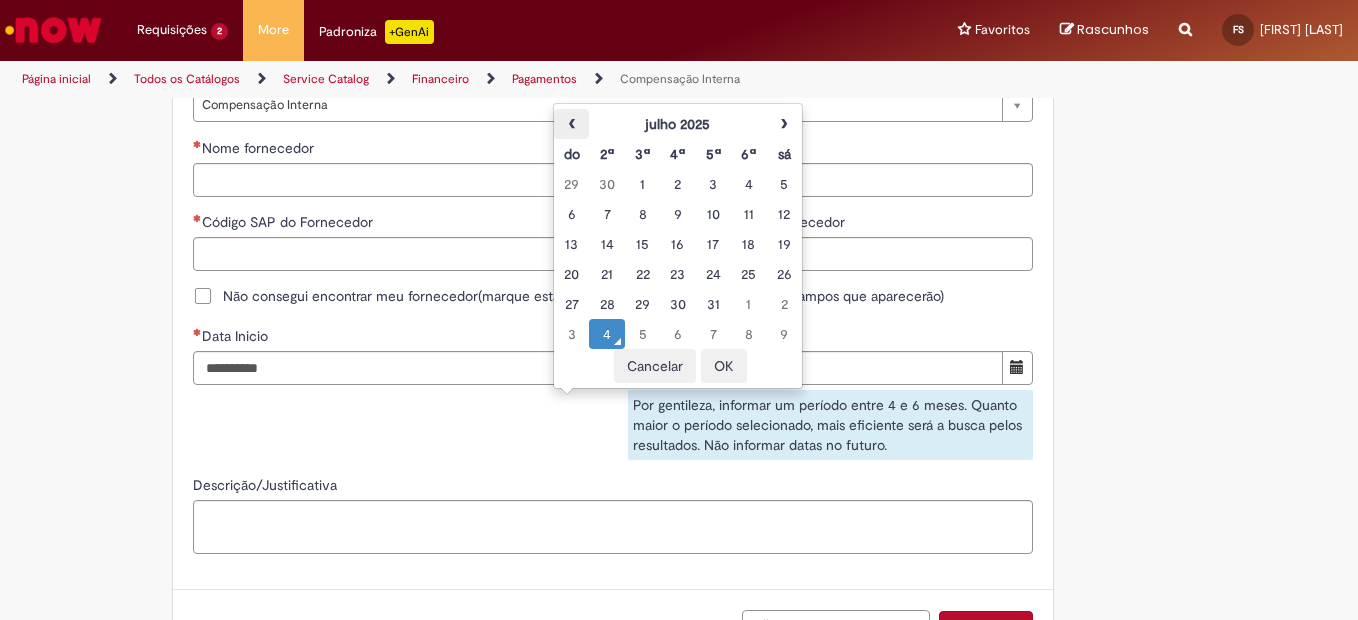 click on "‹" at bounding box center (571, 124) 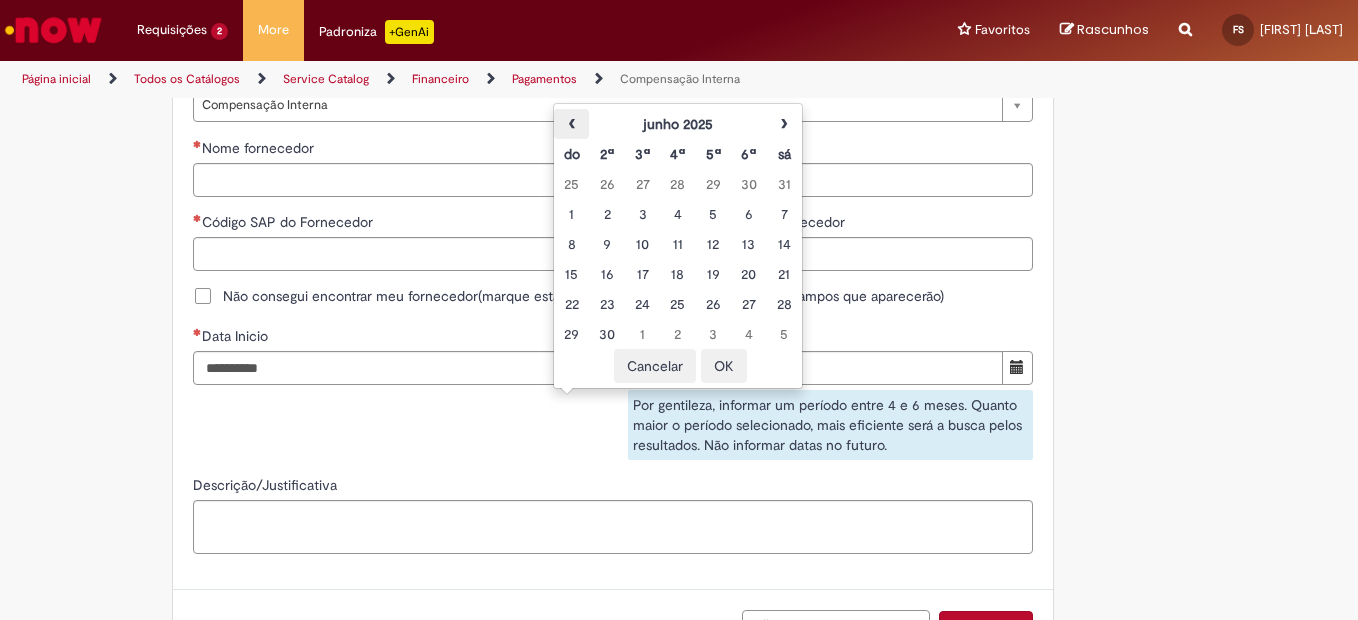 click on "‹" at bounding box center [571, 124] 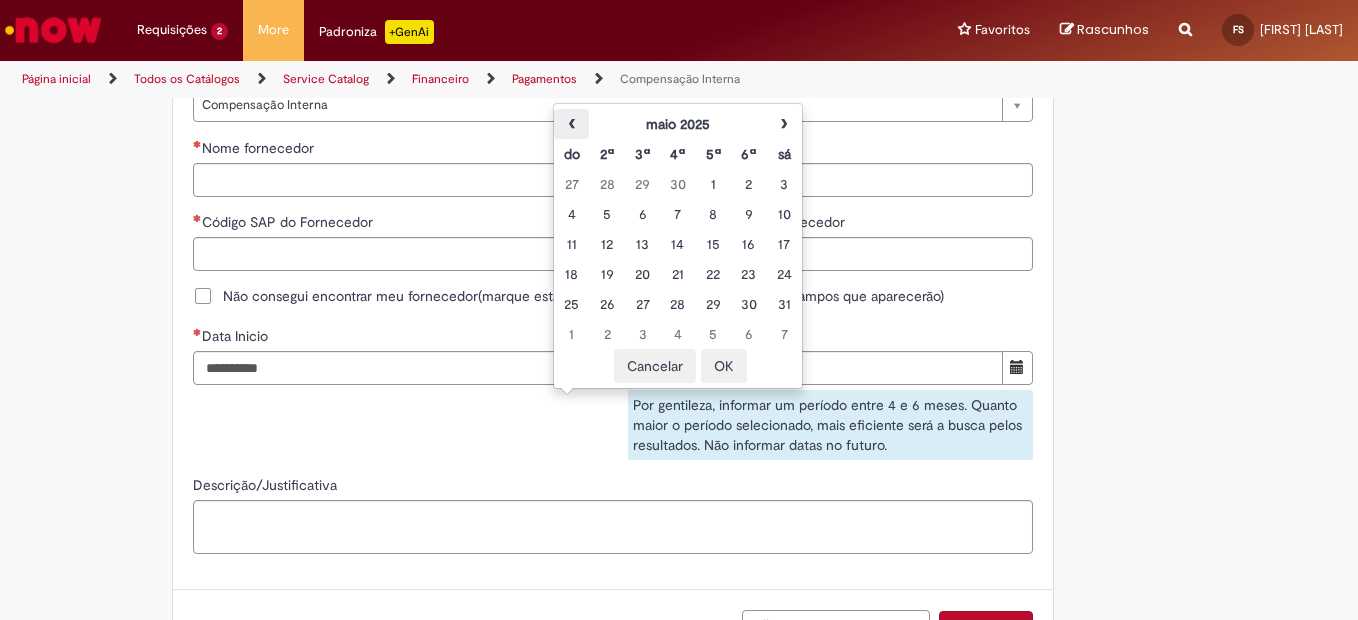 click on "‹" at bounding box center [571, 124] 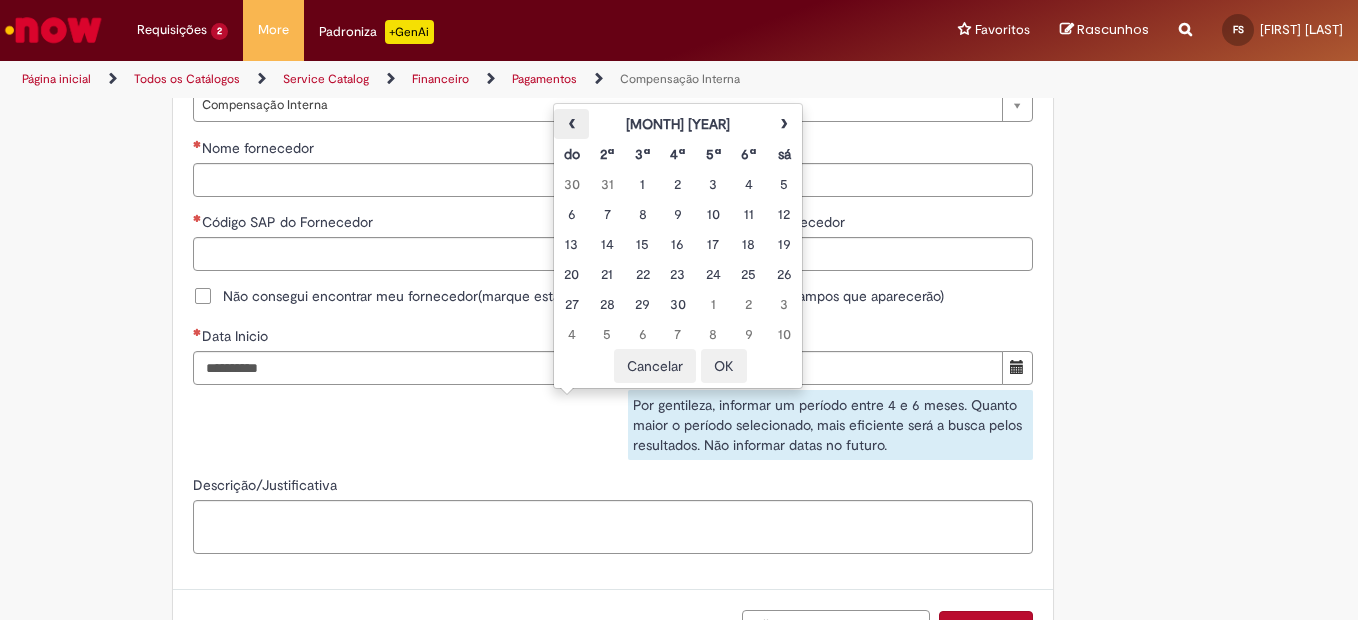 click on "‹" at bounding box center (571, 124) 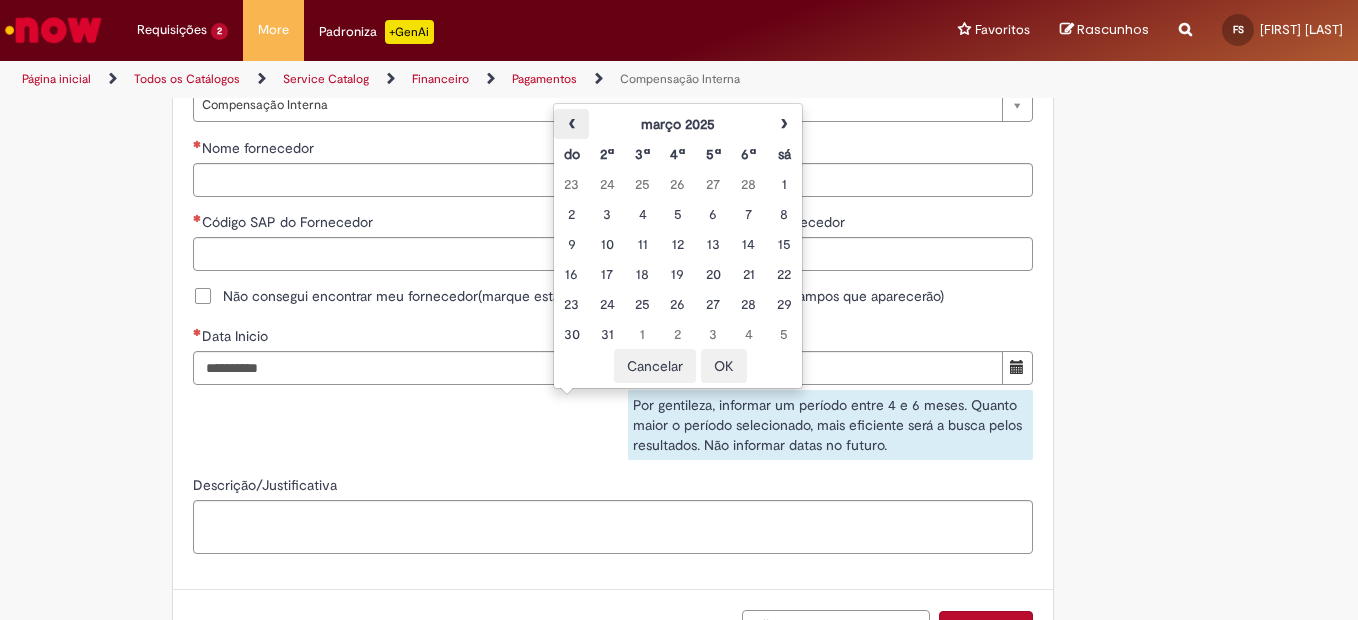 click on "‹" at bounding box center [571, 124] 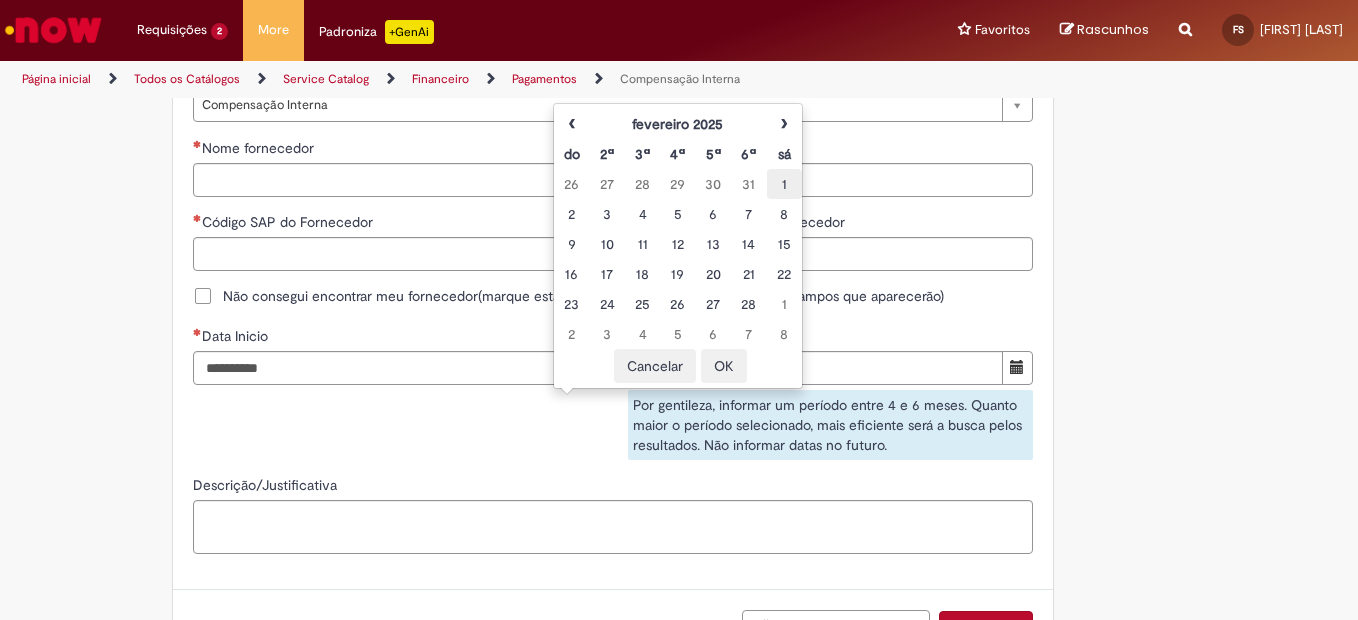 click on "1" at bounding box center [784, 184] 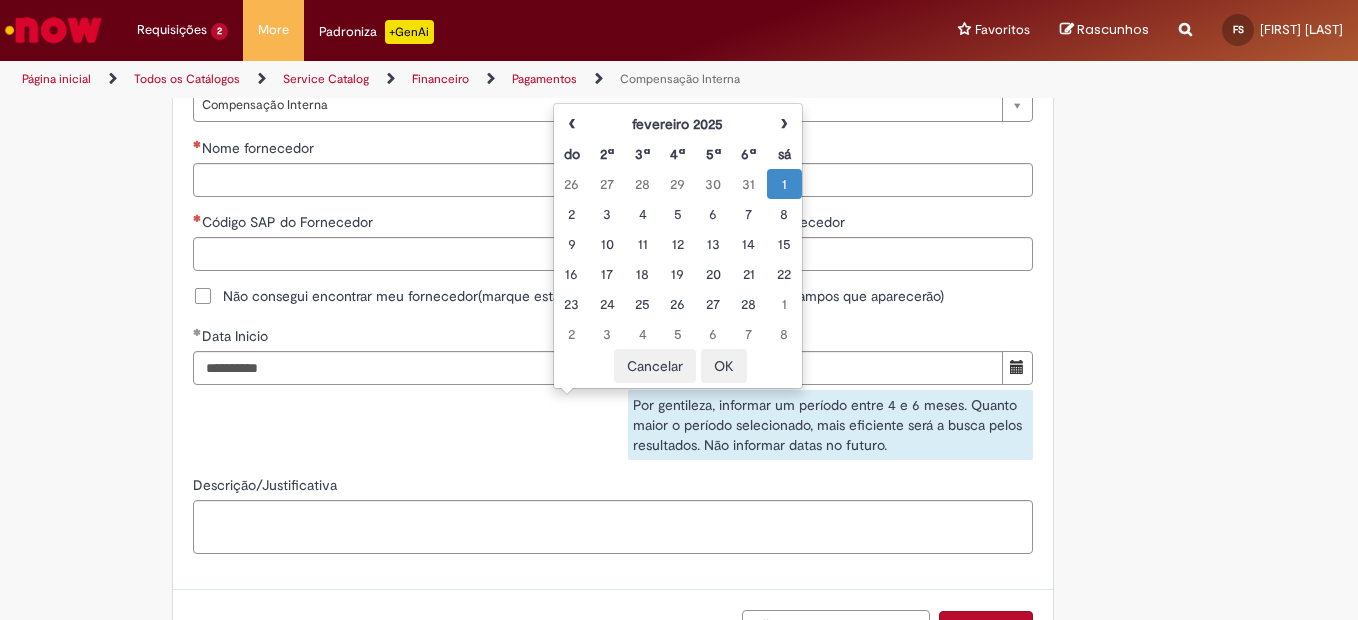 type on "**********" 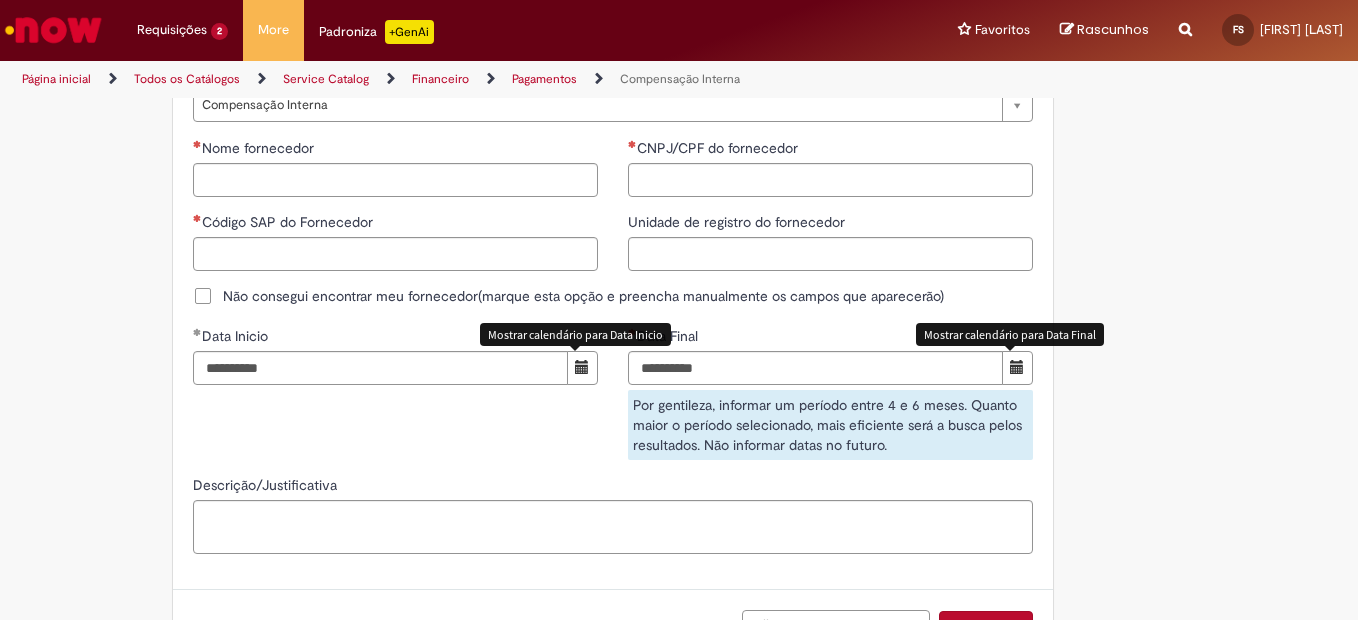 click at bounding box center (1017, 367) 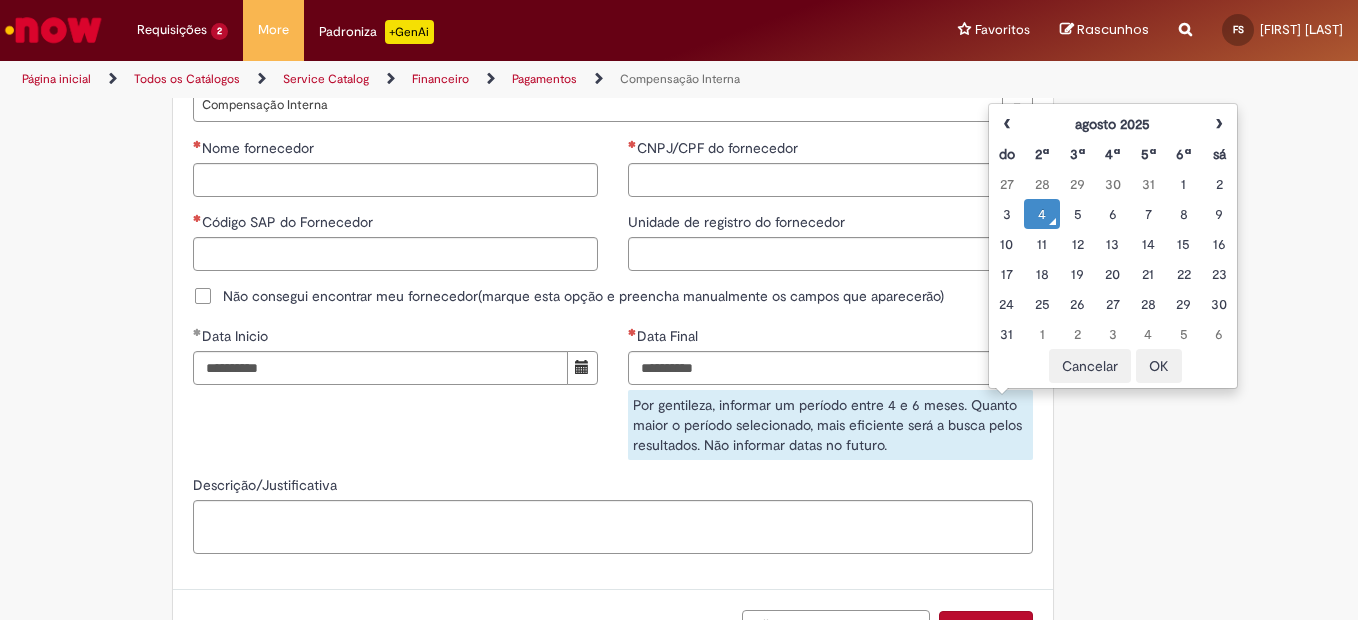 click on "OK" at bounding box center [1159, 366] 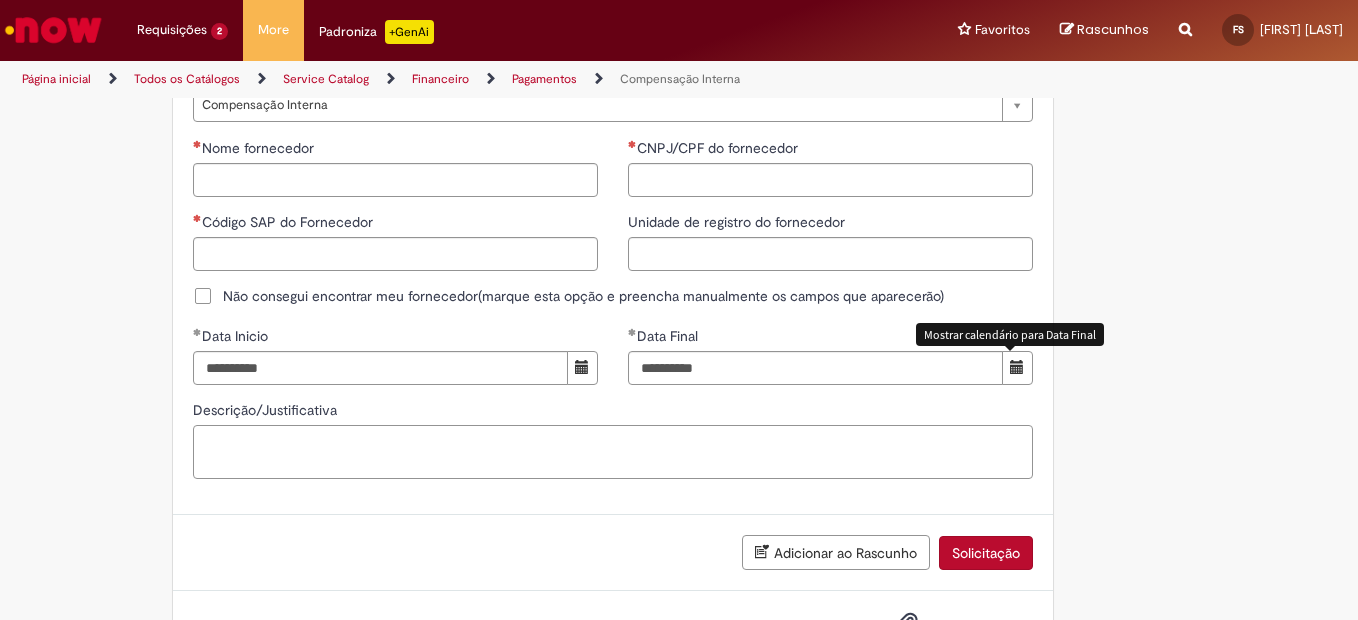 click on "Descrição/Justificativa" at bounding box center [613, 452] 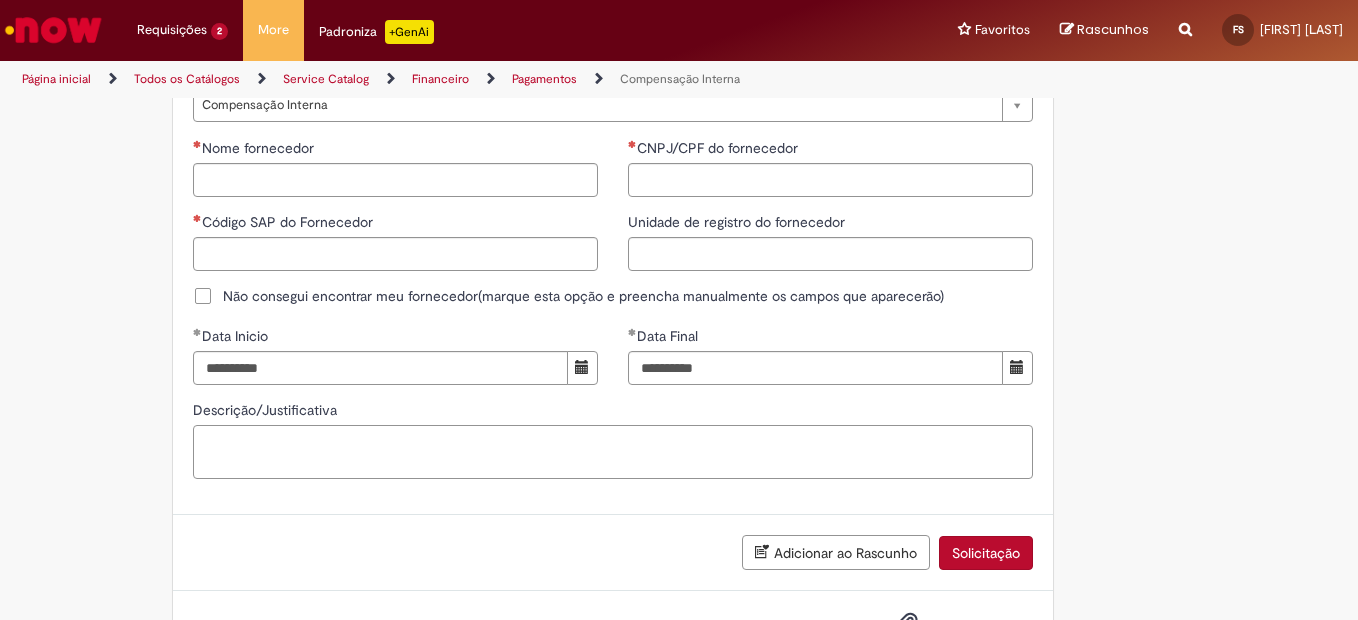 click on "Descrição/Justificativa" at bounding box center (613, 452) 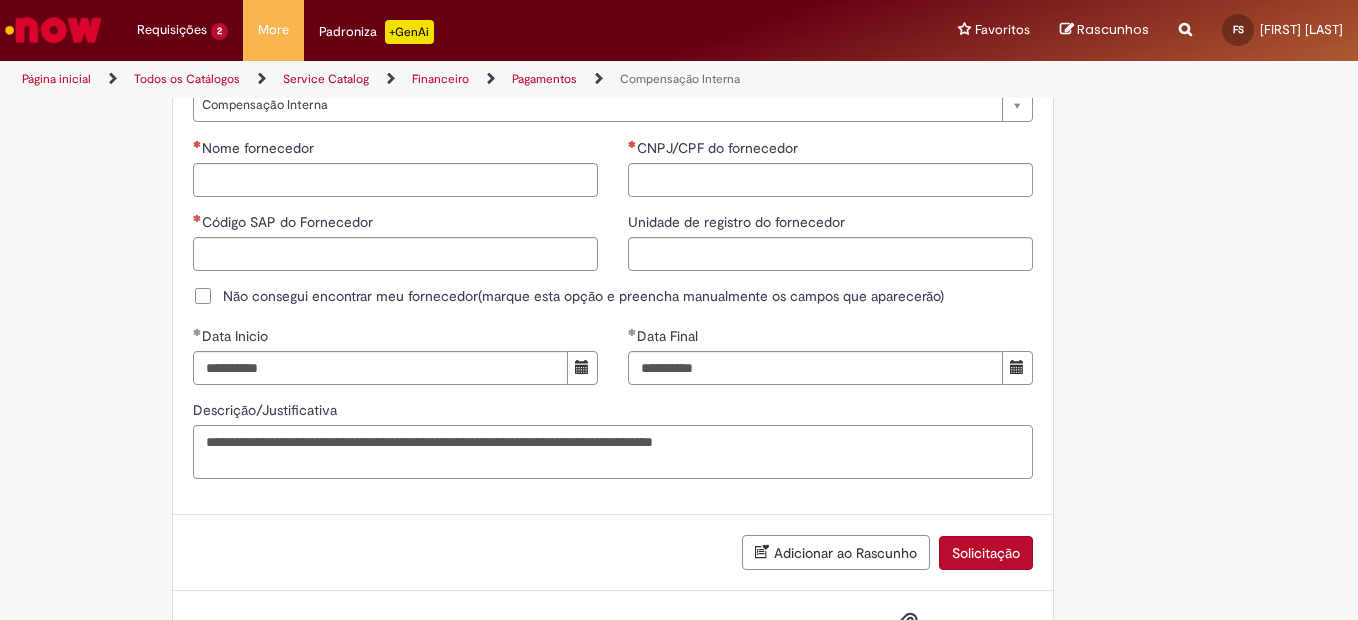 paste 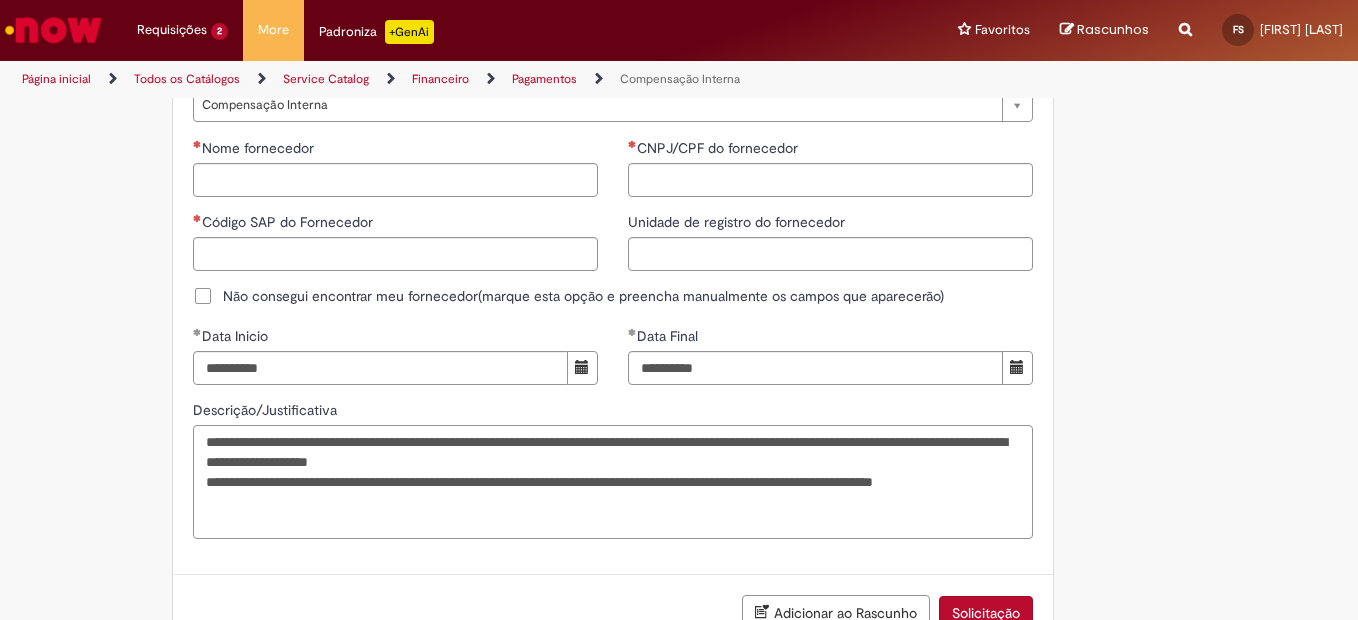click on "**********" at bounding box center [613, 482] 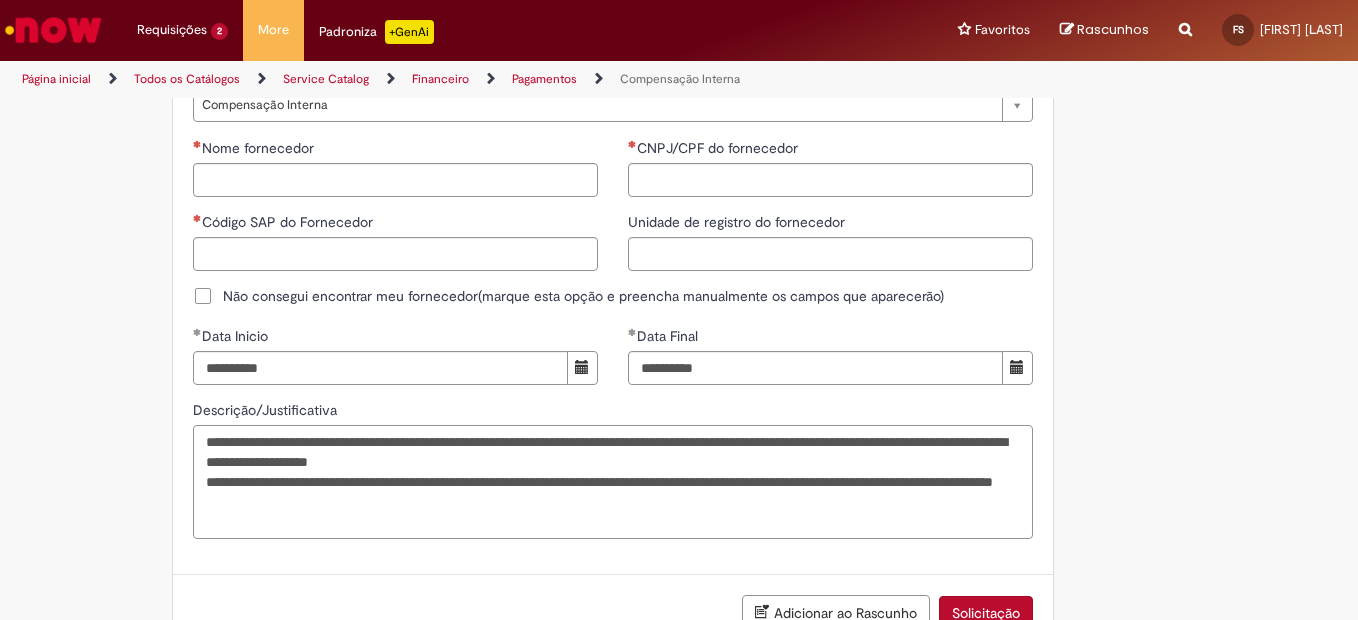 drag, startPoint x: 192, startPoint y: 444, endPoint x: 661, endPoint y: 501, distance: 472.45105 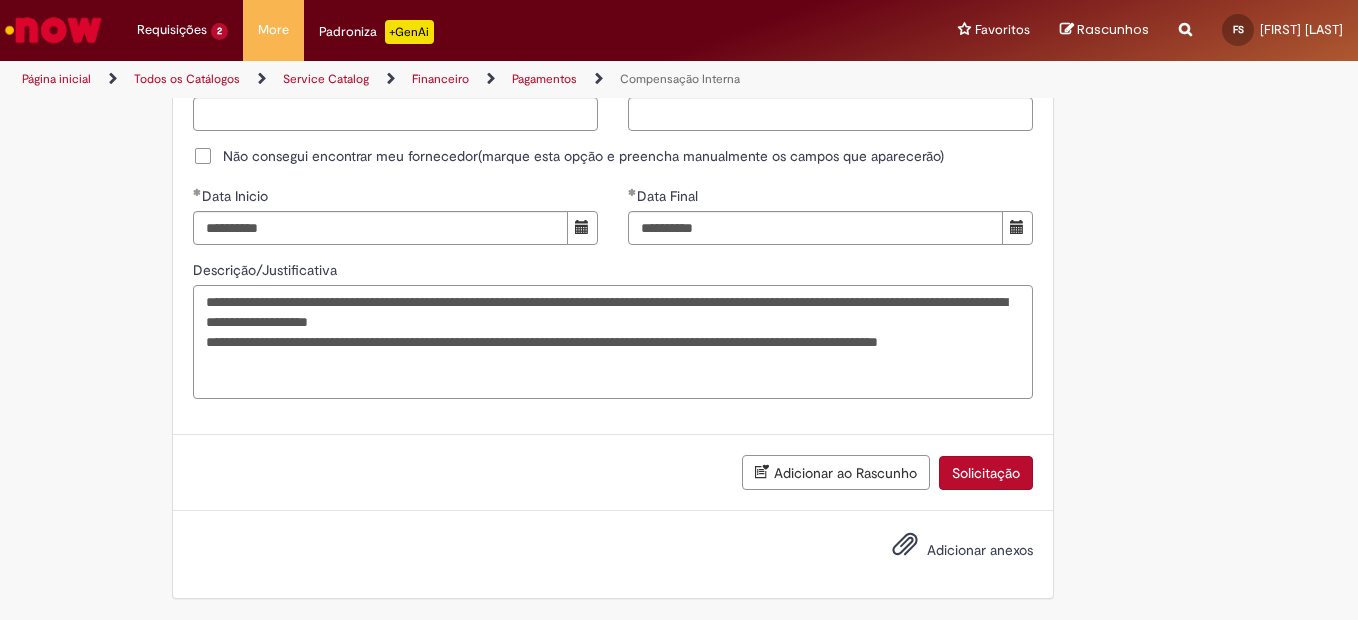 scroll, scrollTop: 1443, scrollLeft: 0, axis: vertical 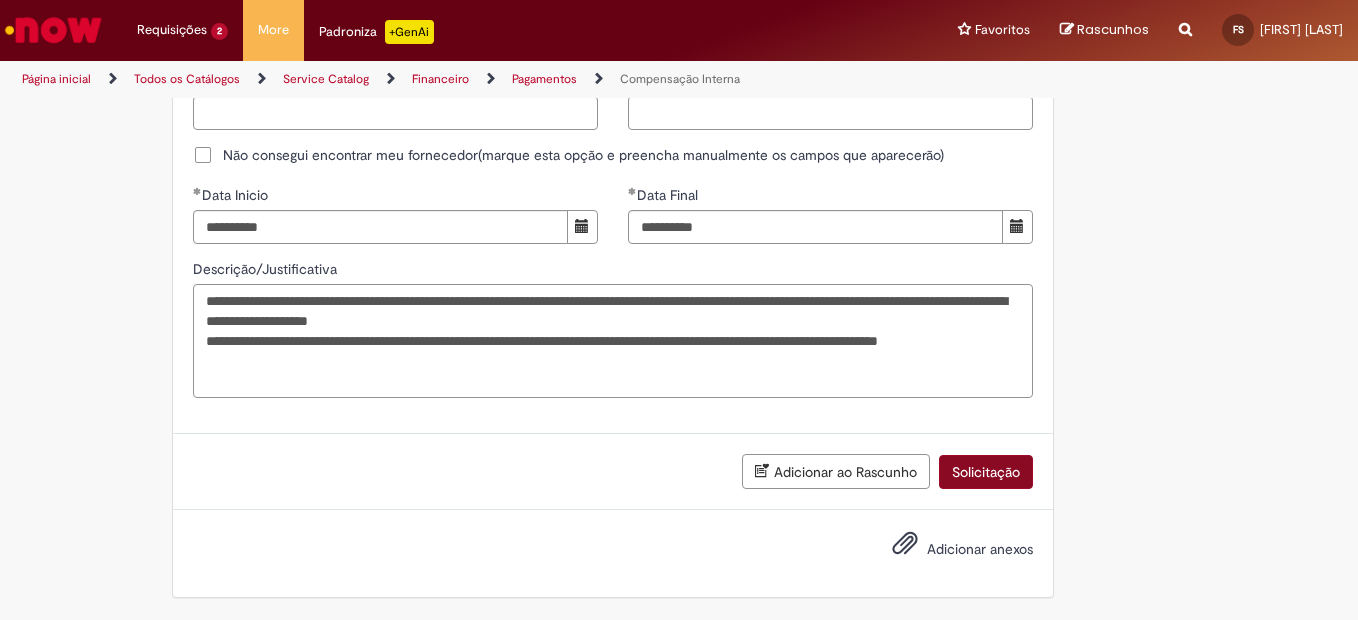 type on "**********" 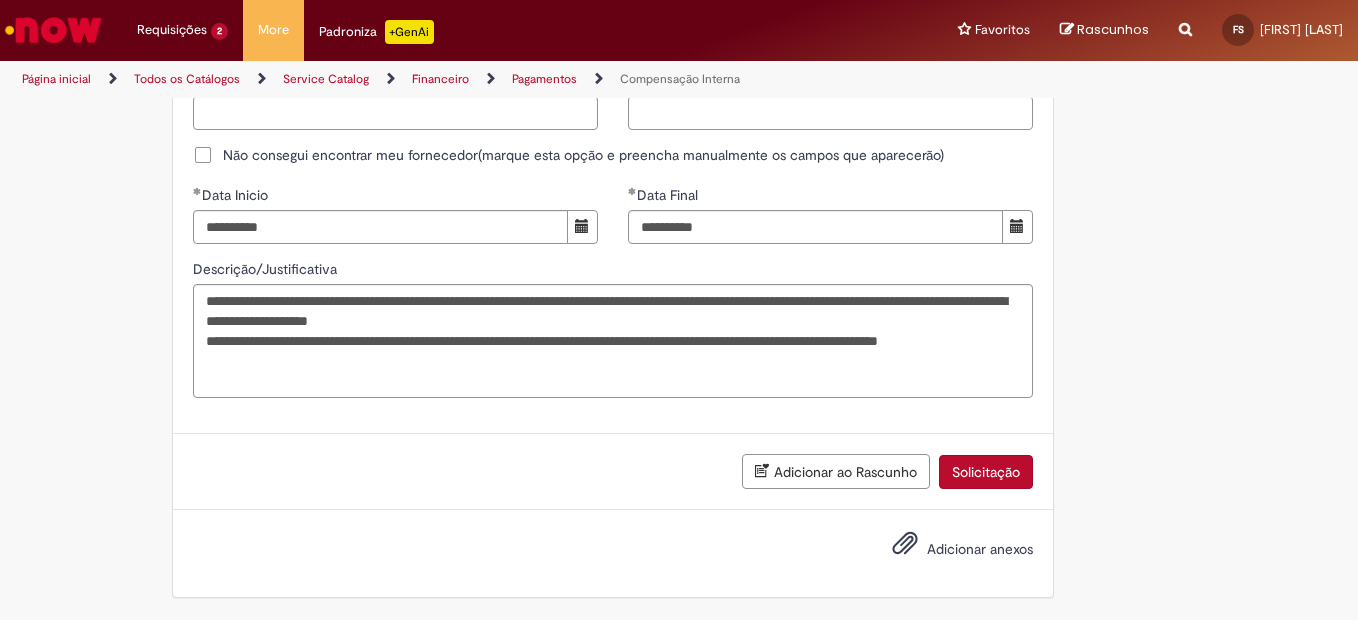 click on "Solicitação" at bounding box center [986, 472] 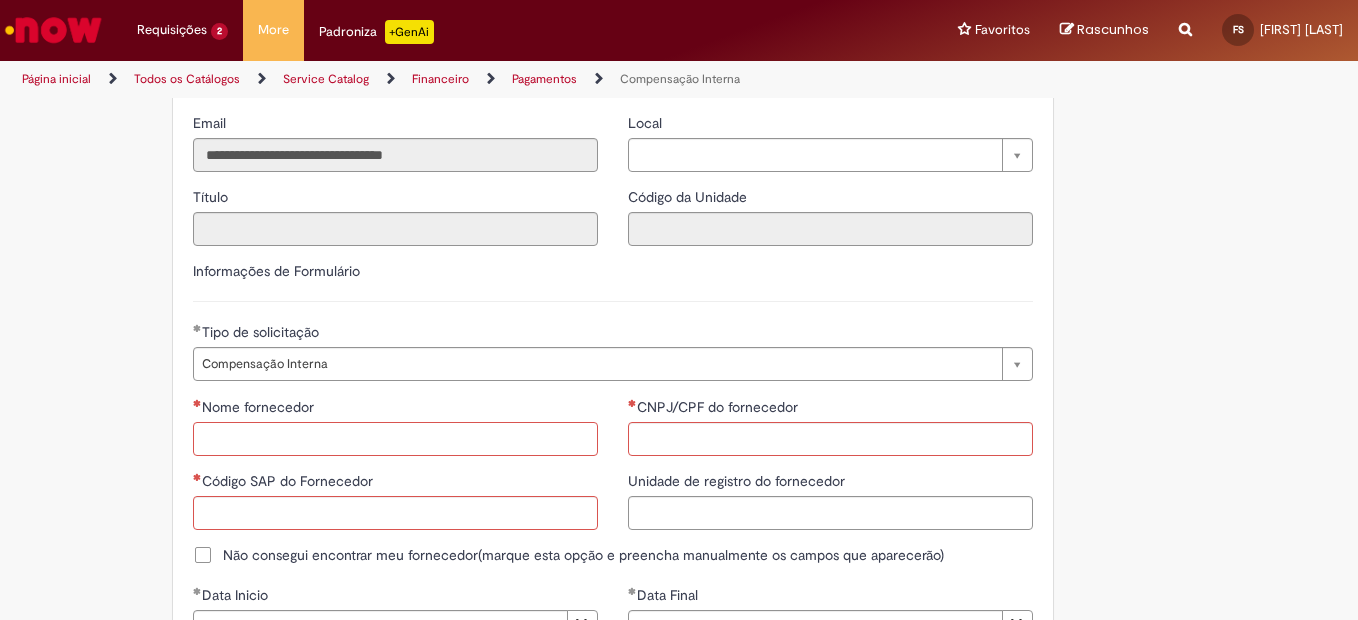scroll, scrollTop: 1043, scrollLeft: 0, axis: vertical 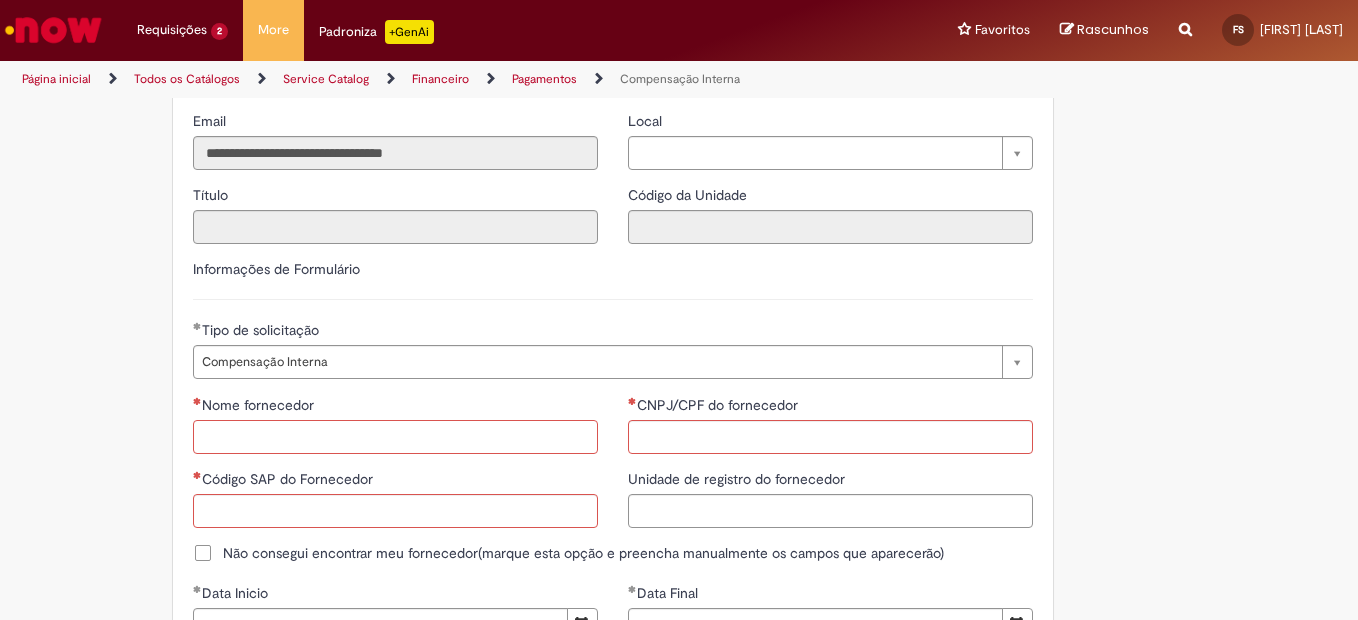 click on "Nome fornecedor" at bounding box center (395, 437) 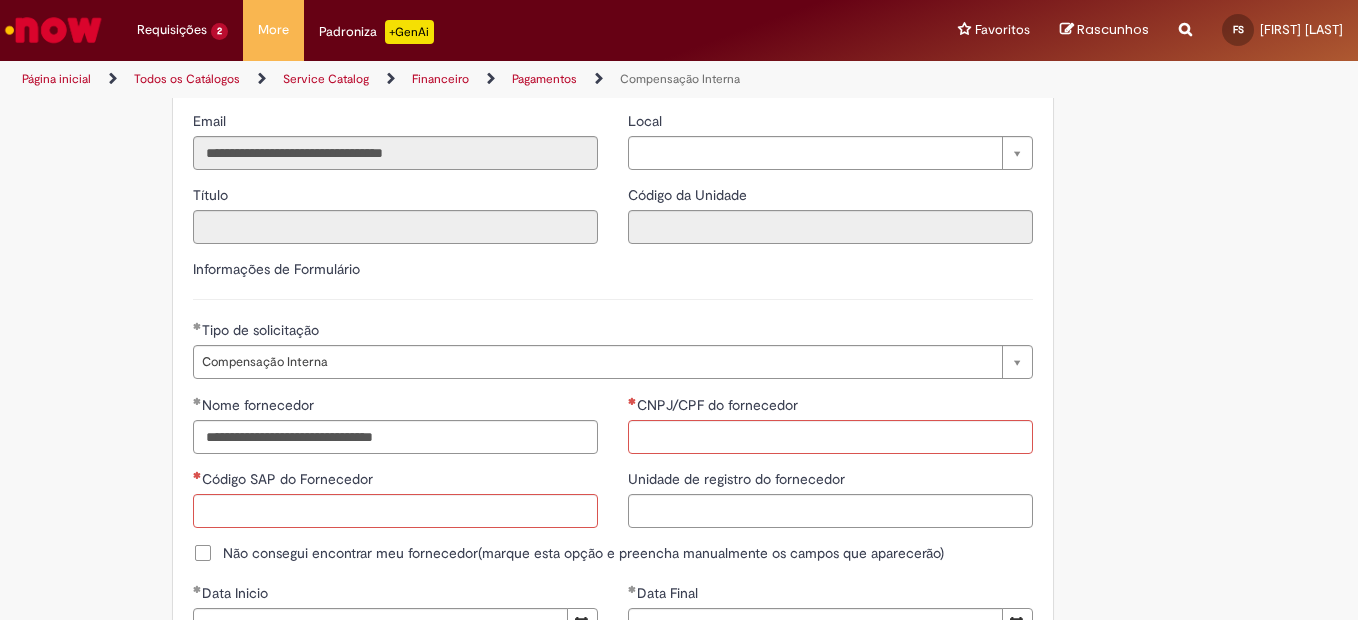 click on "Este item já está em sua lista atual. Se você tentar adicioná-lo novamente, o item atual será substituido  =)
Adicionar a Favoritos
Compensação Interna
Essa oferta refere-se a tratativa de documentos que foram usados em Encontro de Contas.
Bem vindo a oferta de Compensação interna!
Ao preencher o formulário abaixo, será gerado um relatório com as informações do Encontro de Contas realizado em nome de um fornecedor para o período selecionado.  Atenção!  Certifique-se de escolher corretamente o período para garantir que a solução automática seja precisa.
Importante: Caso as informações enviadas pela automação não seja suficiente, você pode continuar o atendimento pelo chat do chamado, e um analista estará disponível para ajudá-lo o mais rápido possível.
Compensação Interna . Você poderá:" at bounding box center (679, 37) 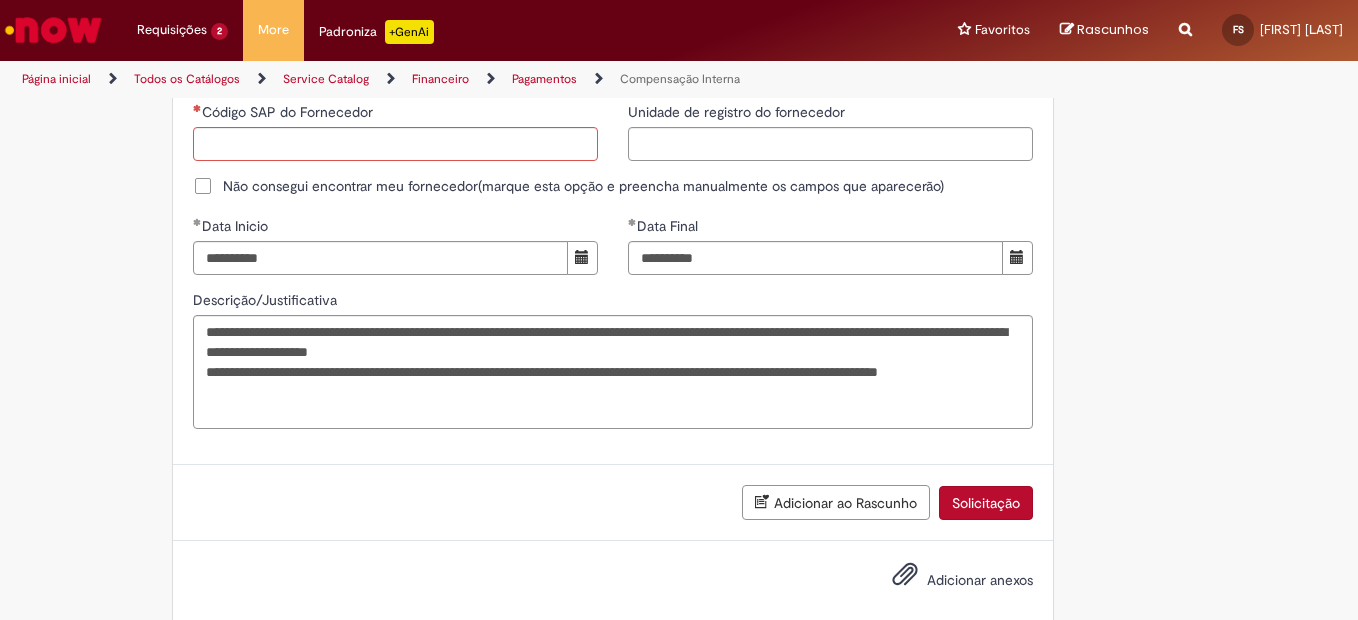 scroll, scrollTop: 1443, scrollLeft: 0, axis: vertical 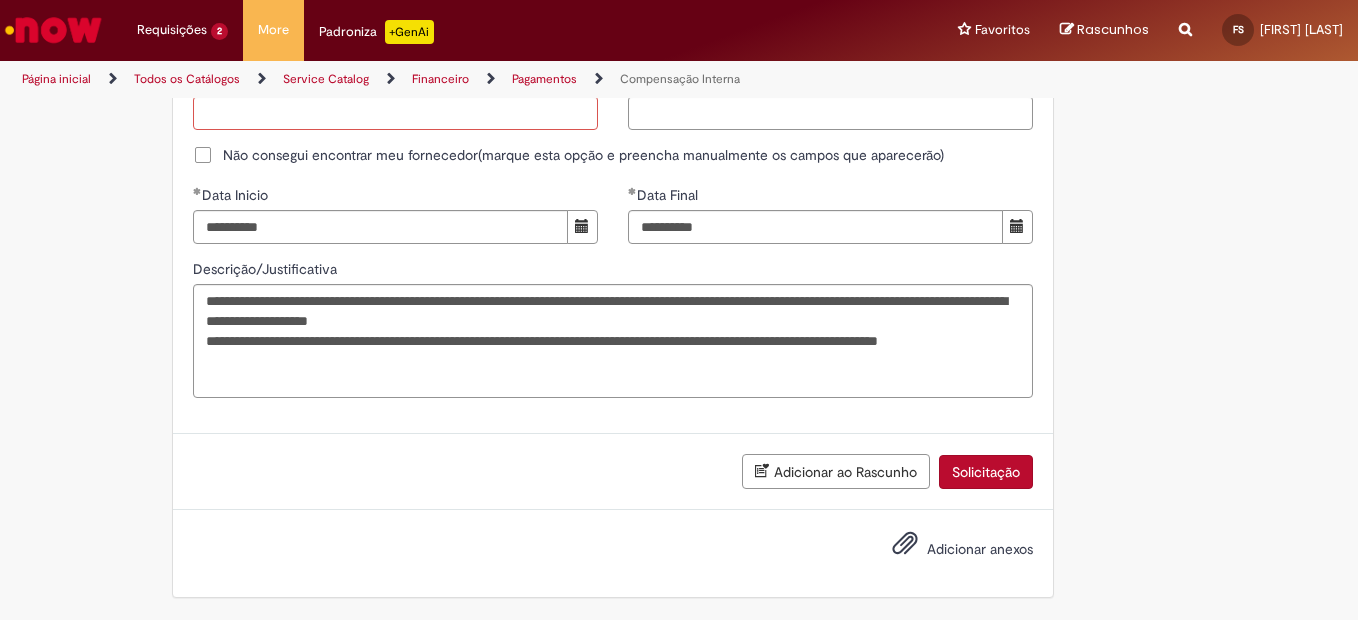 click on "Solicitação" at bounding box center [986, 472] 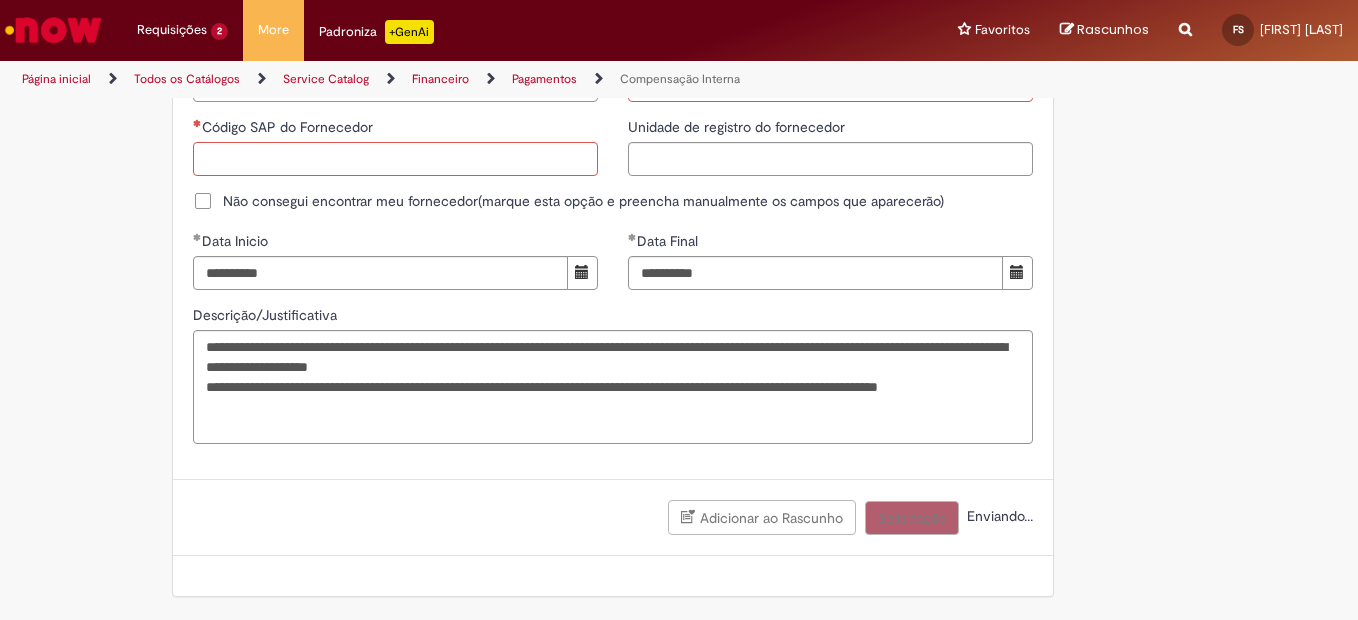 scroll, scrollTop: 1397, scrollLeft: 0, axis: vertical 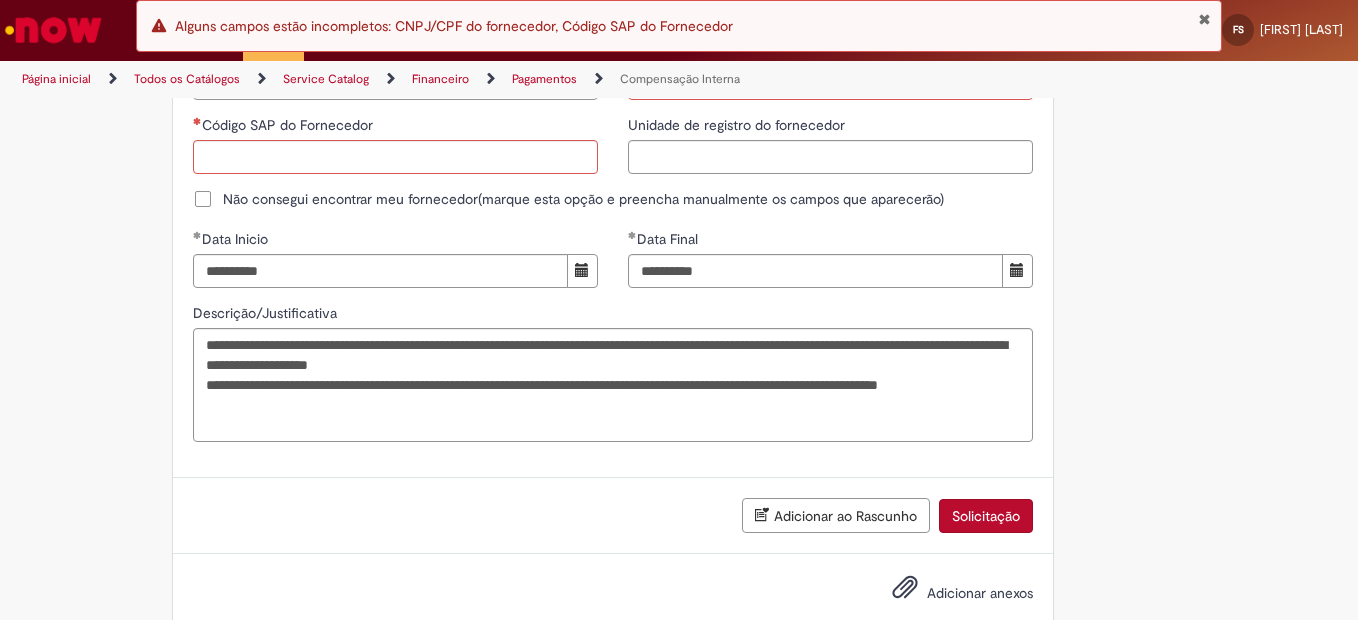 click on "Este item já está em sua lista atual. Se você tentar adicioná-lo novamente, o item atual será substituido  =)
Adicionar a Favoritos
Compensação Interna
Essa oferta refere-se a tratativa de documentos que foram usados em Encontro de Contas.
Bem vindo a oferta de Compensação interna!
Ao preencher o formulário abaixo, será gerado um relatório com as informações do Encontro de Contas realizado em nome de um fornecedor para o período selecionado.  Atenção!  Certifique-se de escolher corretamente o período para garantir que a solução automática seja precisa.
Importante: Caso as informações enviadas pela automação não seja suficiente, você pode continuar o atendimento pelo chat do chamado, e um analista estará disponível para ajudá-lo o mais rápido possível.
Compensação Interna . Você poderá:" at bounding box center (679, -317) 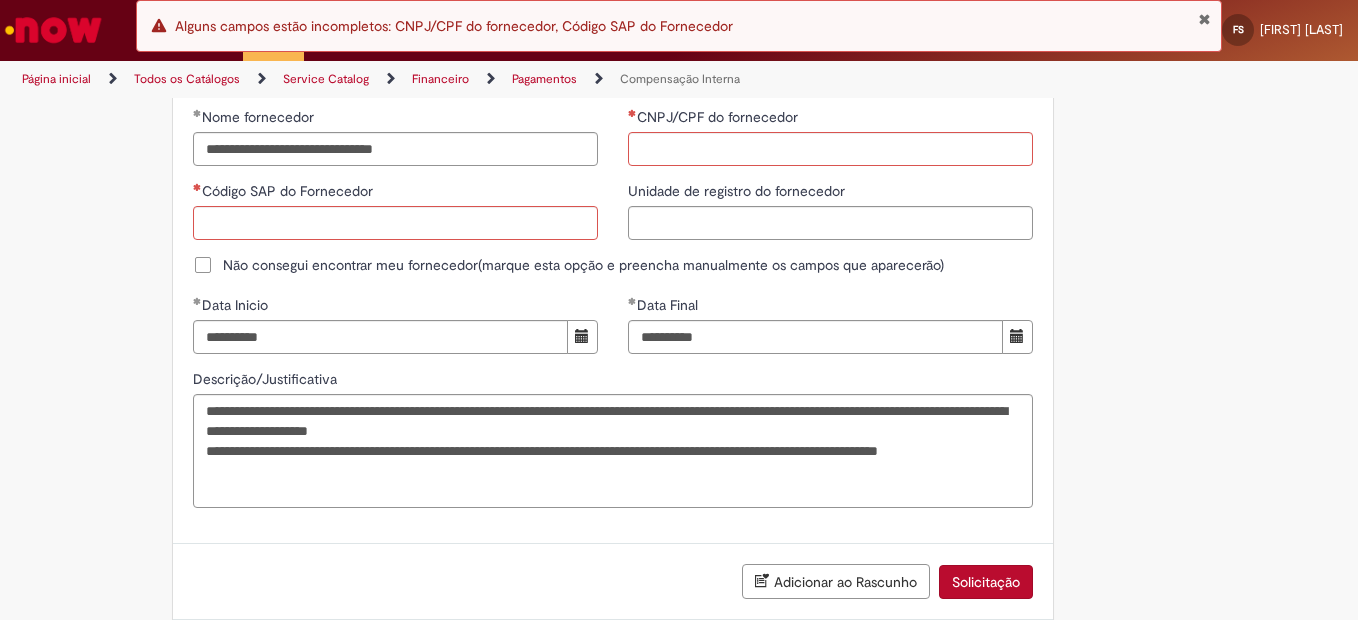 scroll, scrollTop: 1197, scrollLeft: 0, axis: vertical 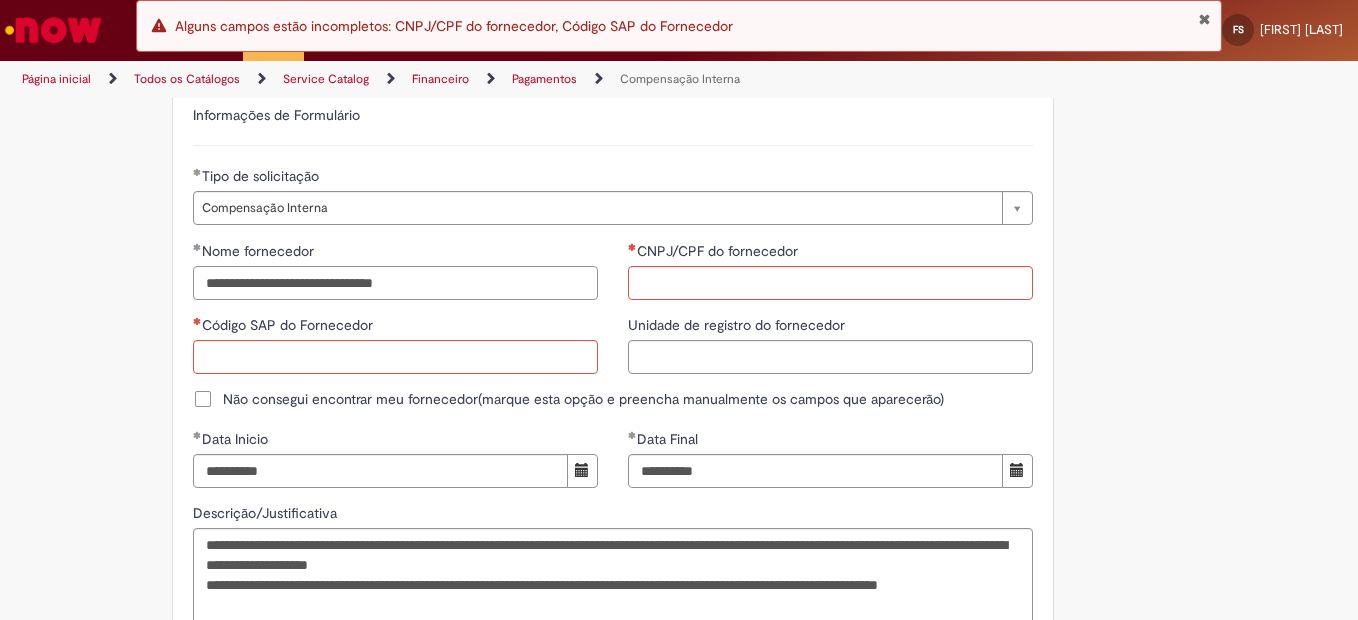click on "**********" at bounding box center (395, 283) 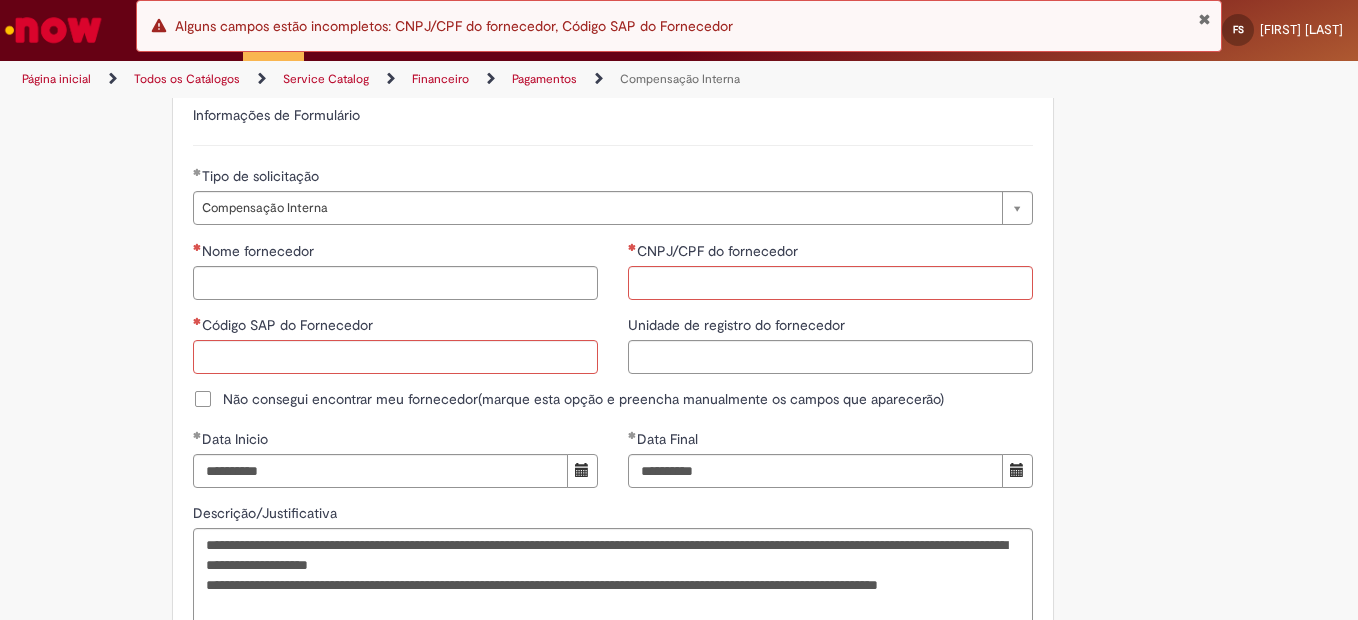 click on "Não consegui encontrar meu fornecedor(marque esta opção e preencha manualmente os campos que aparecerão)" at bounding box center (583, 399) 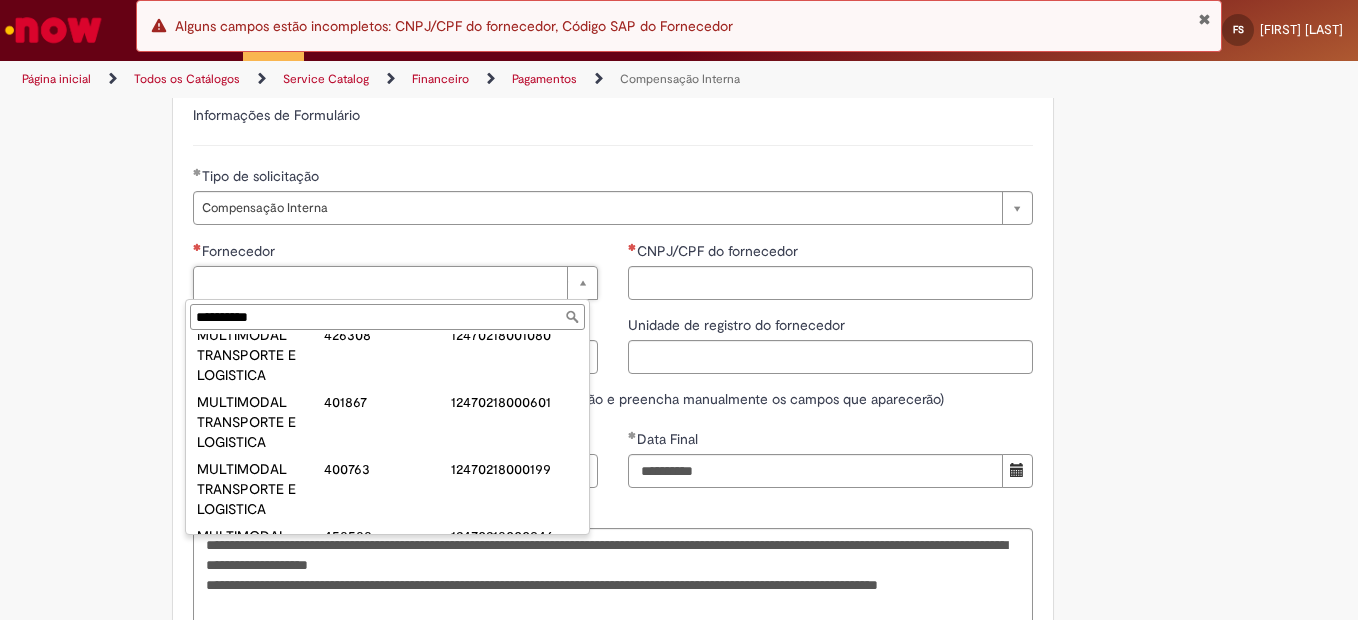 scroll, scrollTop: 300, scrollLeft: 0, axis: vertical 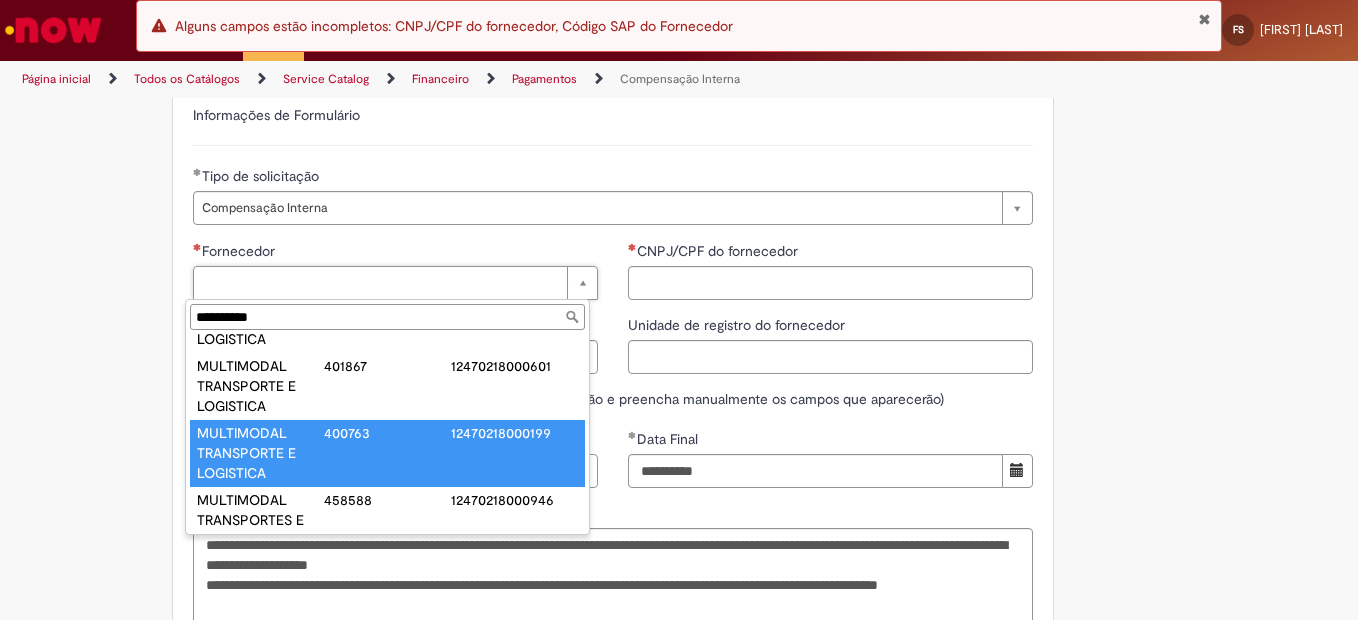 type on "**********" 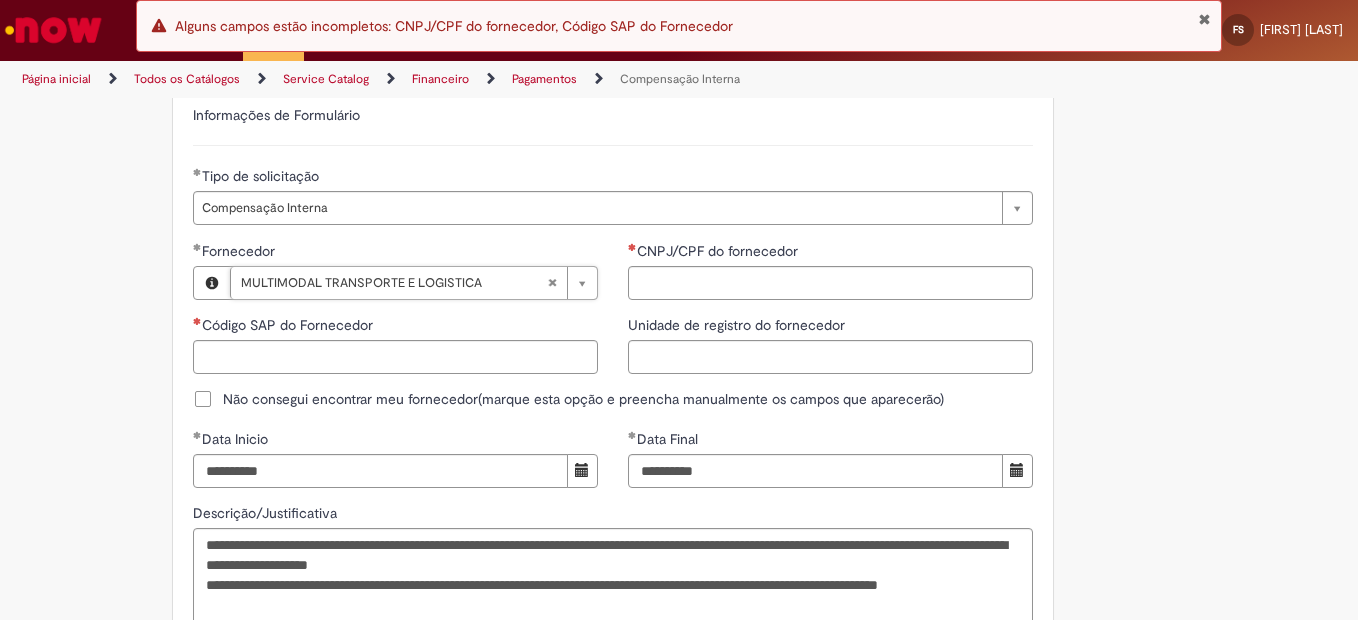 type on "******" 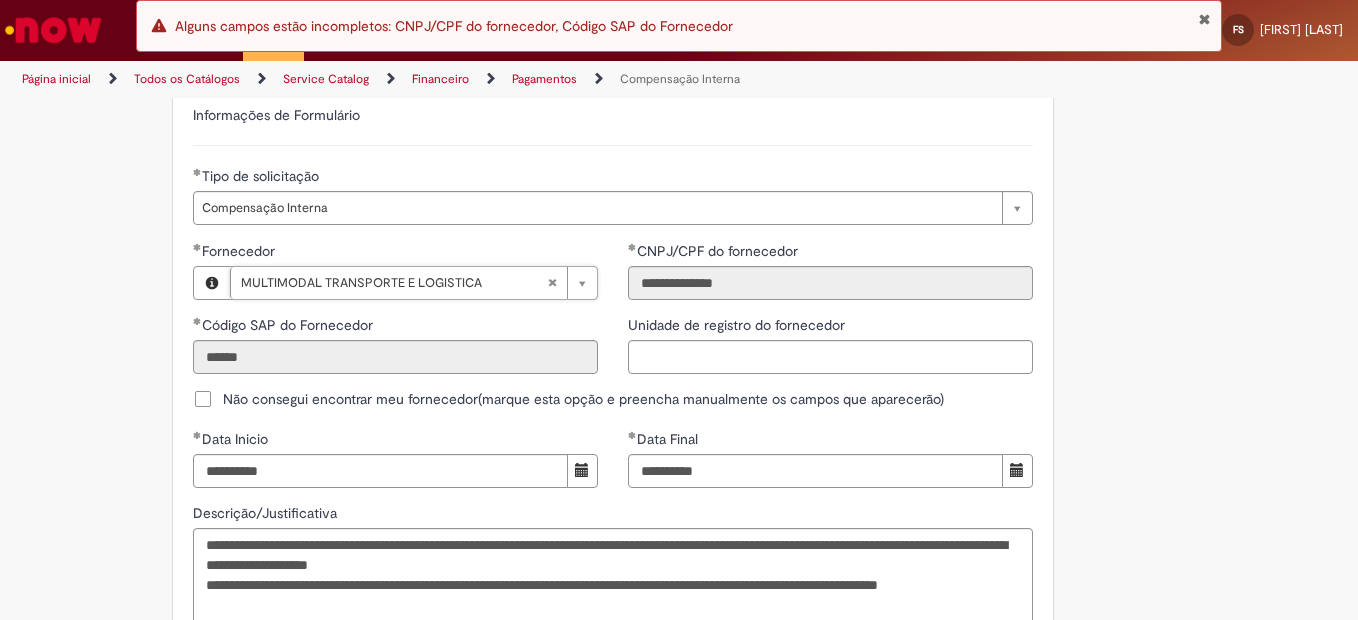 type 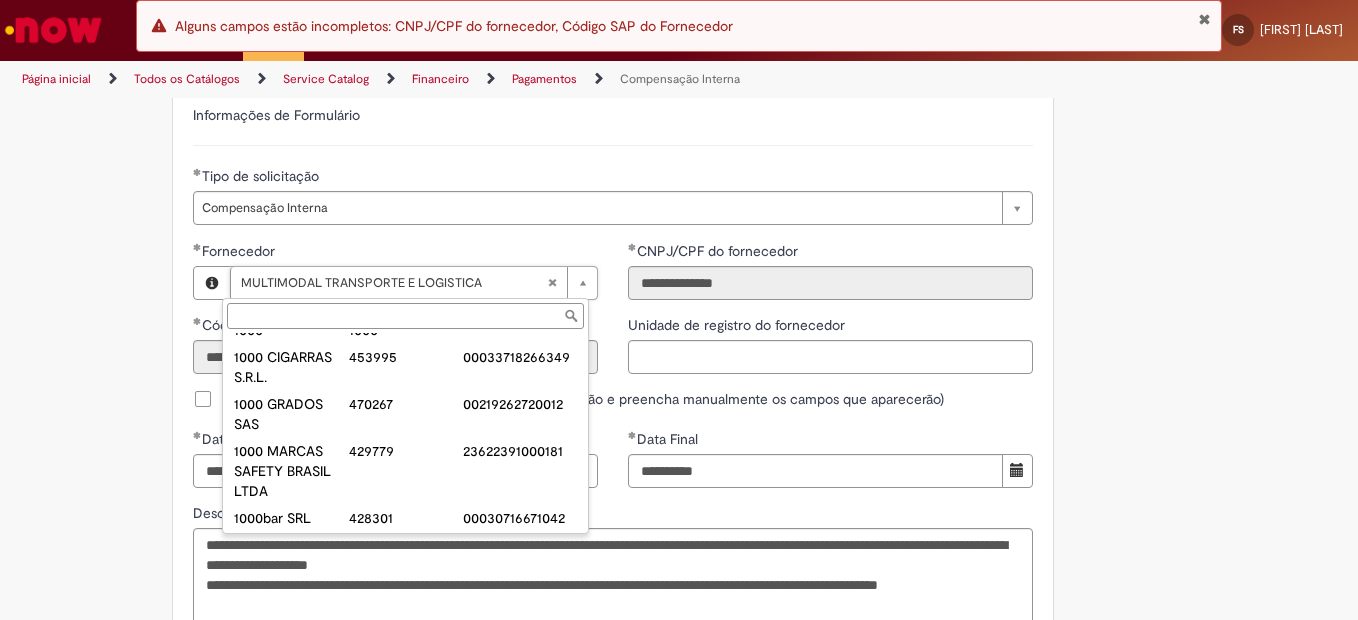 scroll, scrollTop: 3800, scrollLeft: 0, axis: vertical 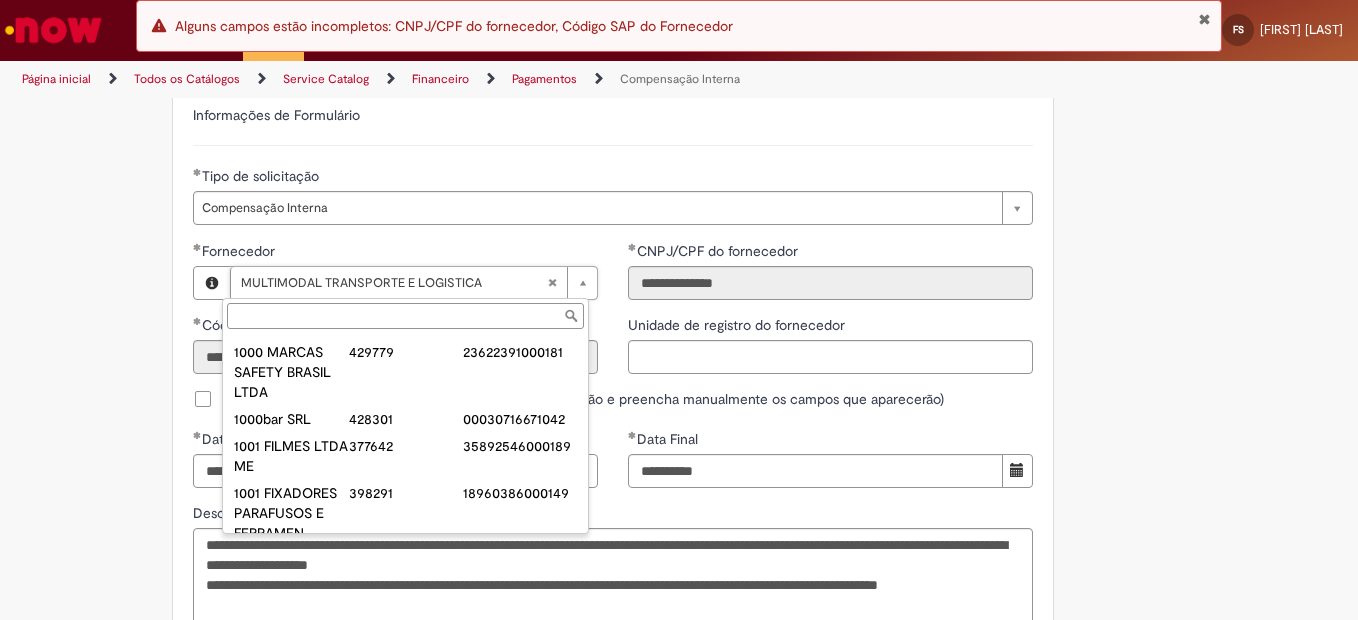 type on "**********" 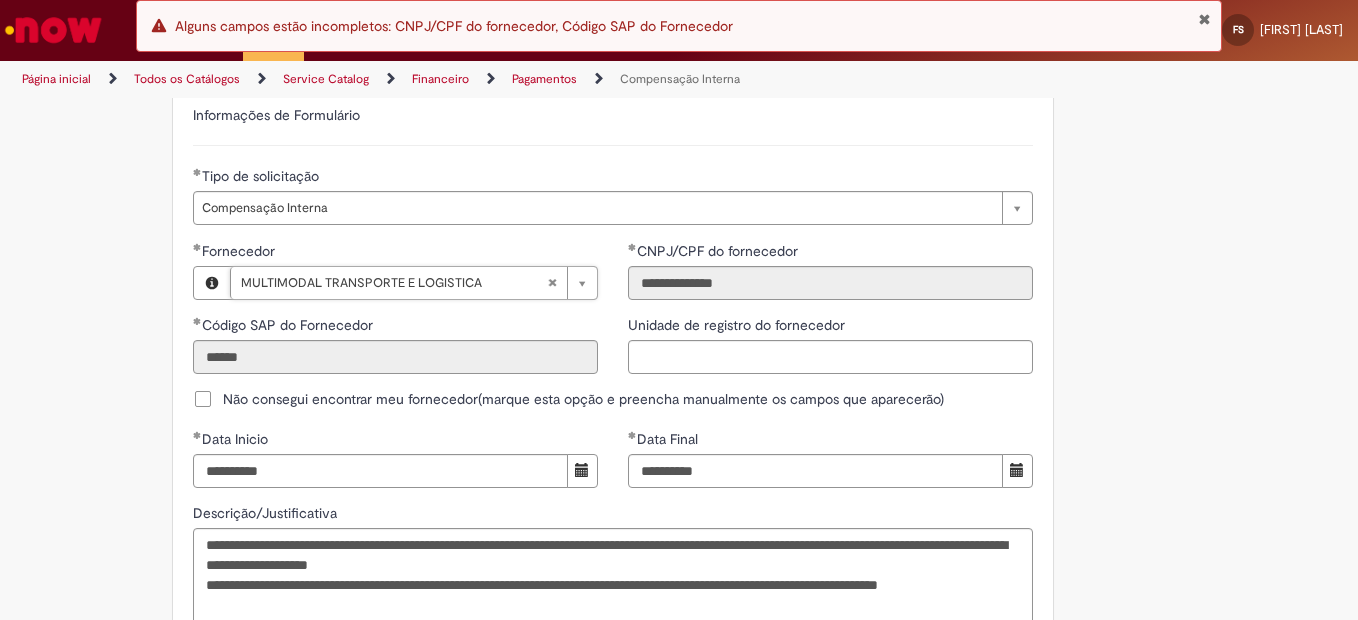 scroll, scrollTop: 0, scrollLeft: 269, axis: horizontal 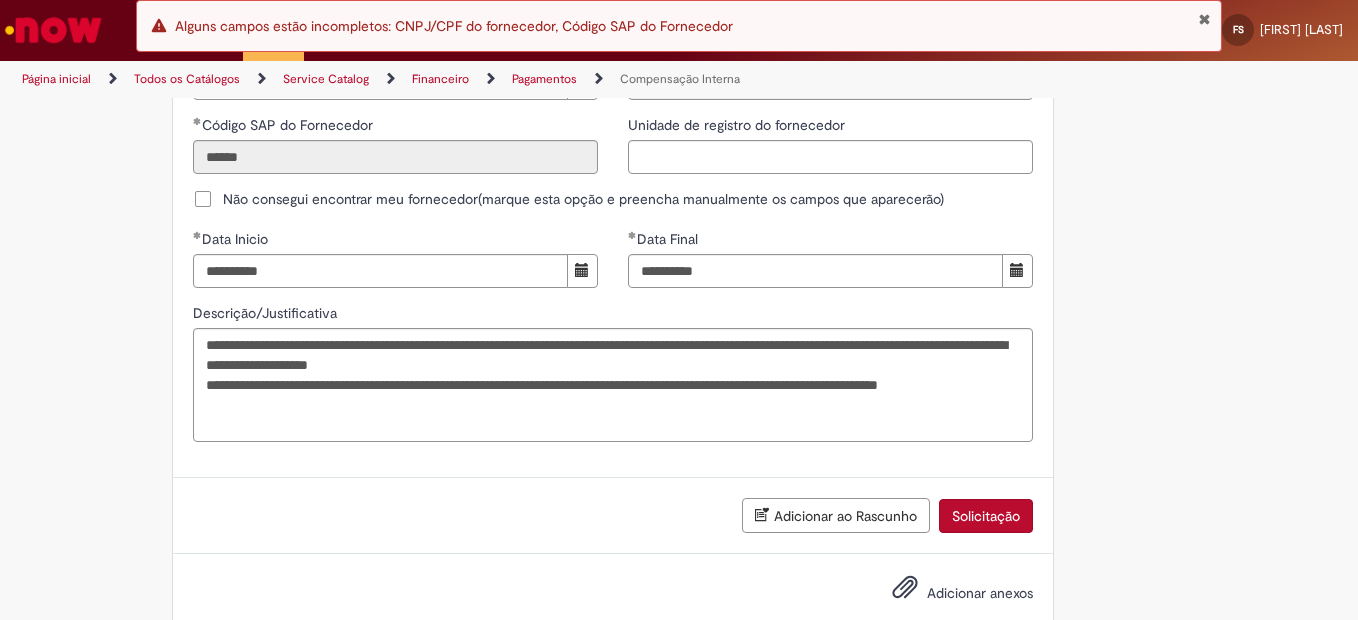 click on "Solicitação" at bounding box center (986, 516) 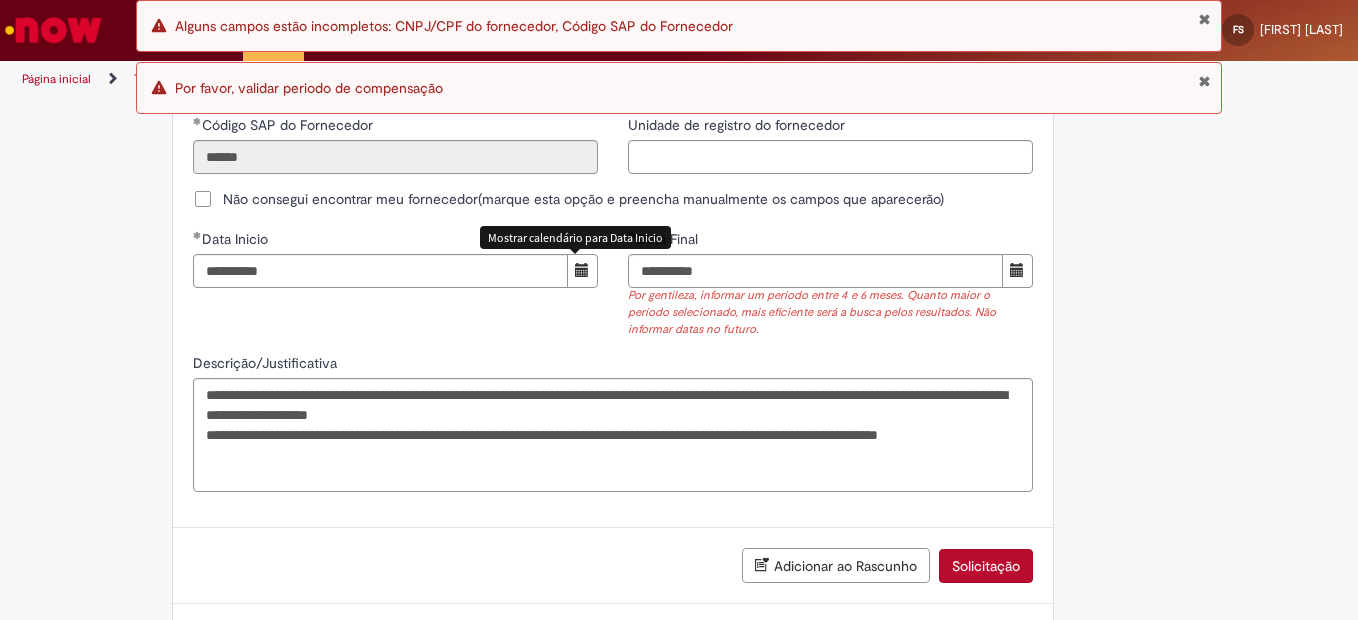 click at bounding box center [582, 270] 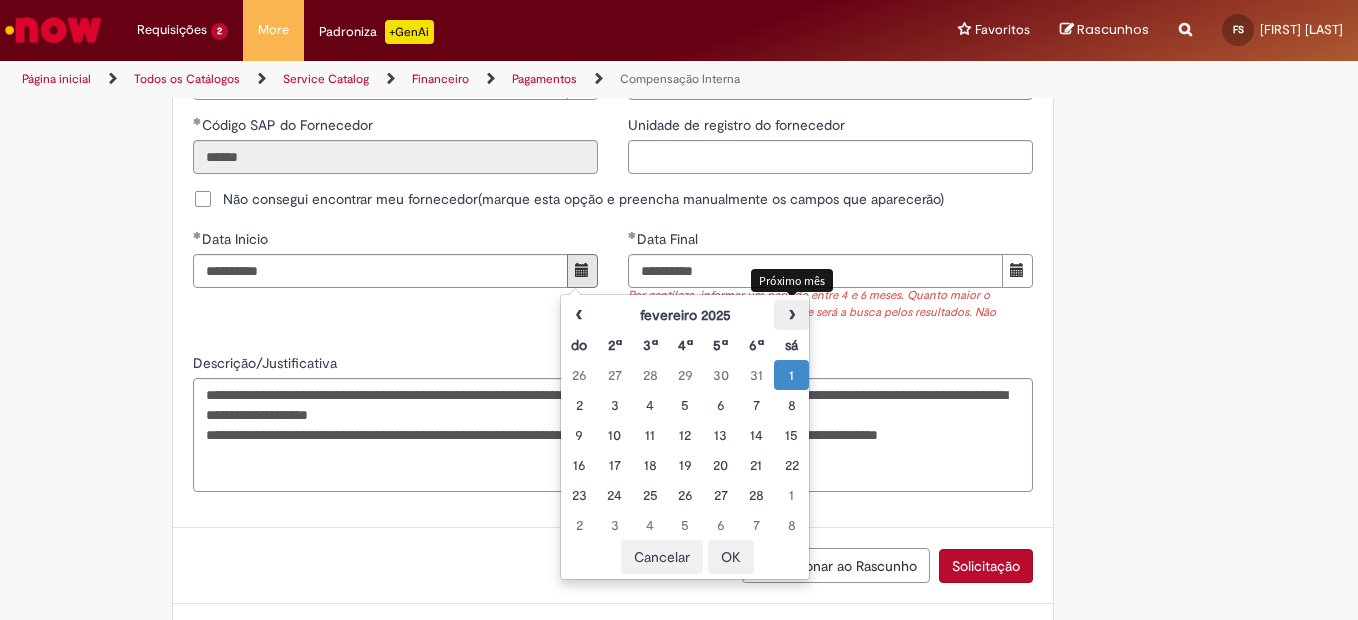 click on "›" at bounding box center (791, 315) 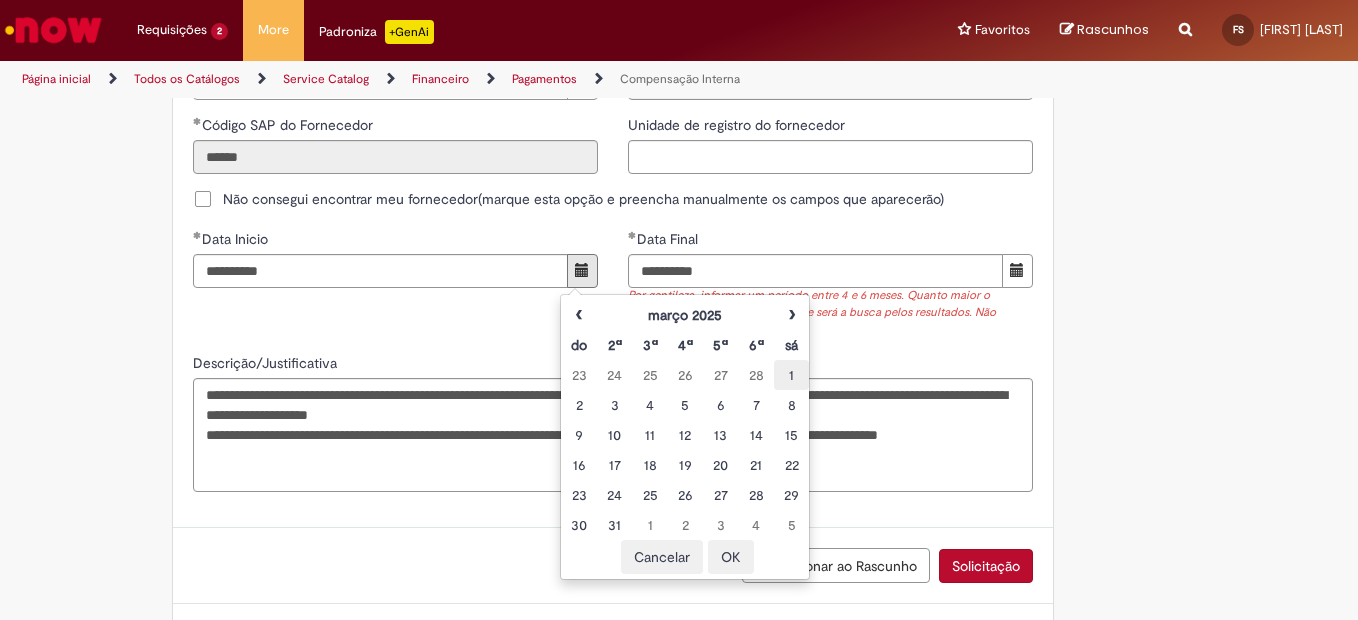 click on "1" at bounding box center (791, 375) 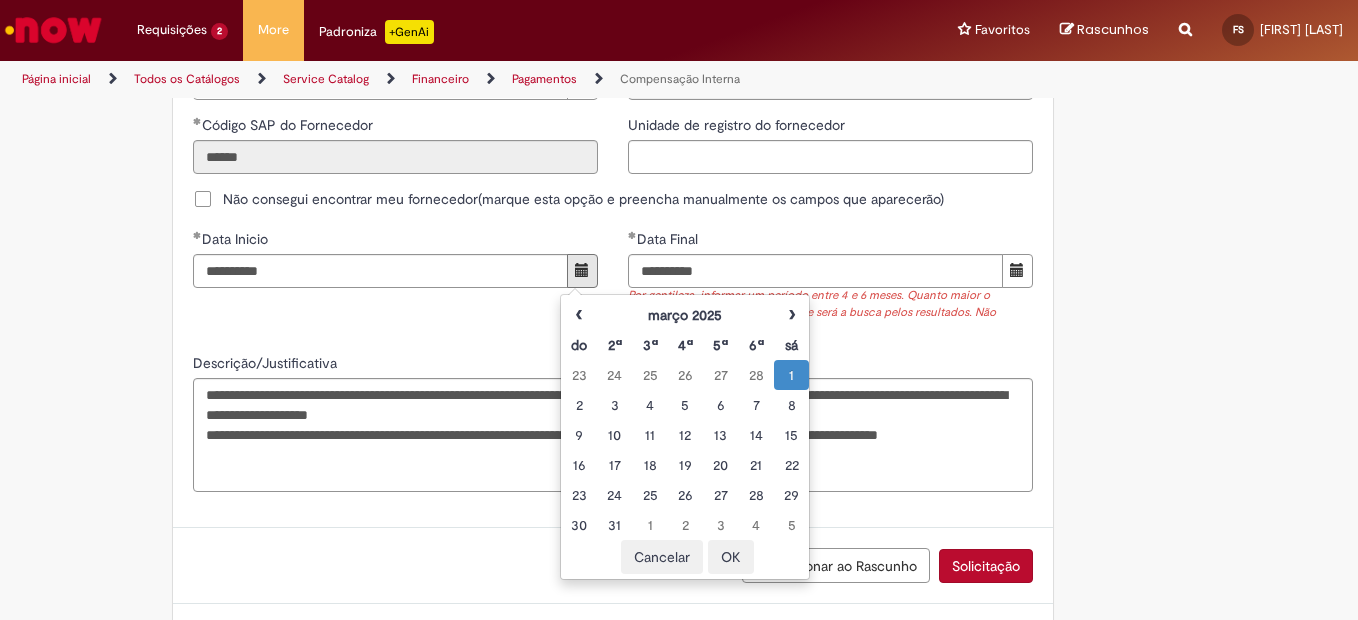 click on "OK" at bounding box center [731, 557] 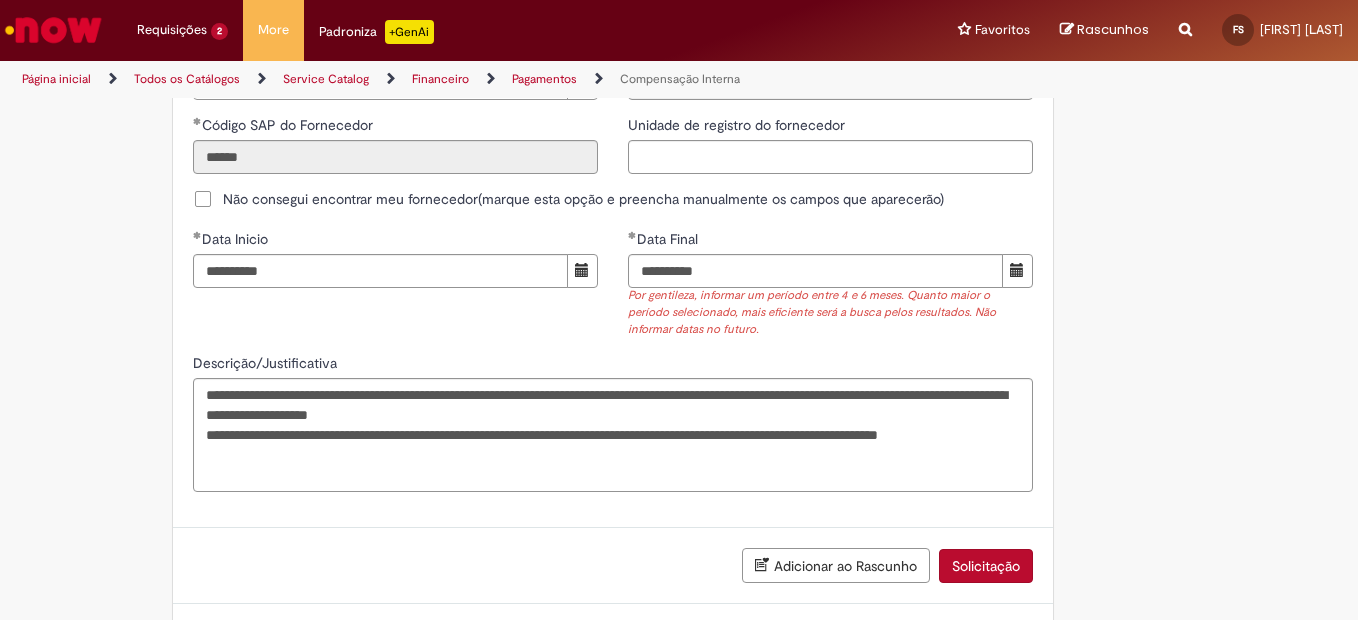 click on "Solicitação" at bounding box center (986, 566) 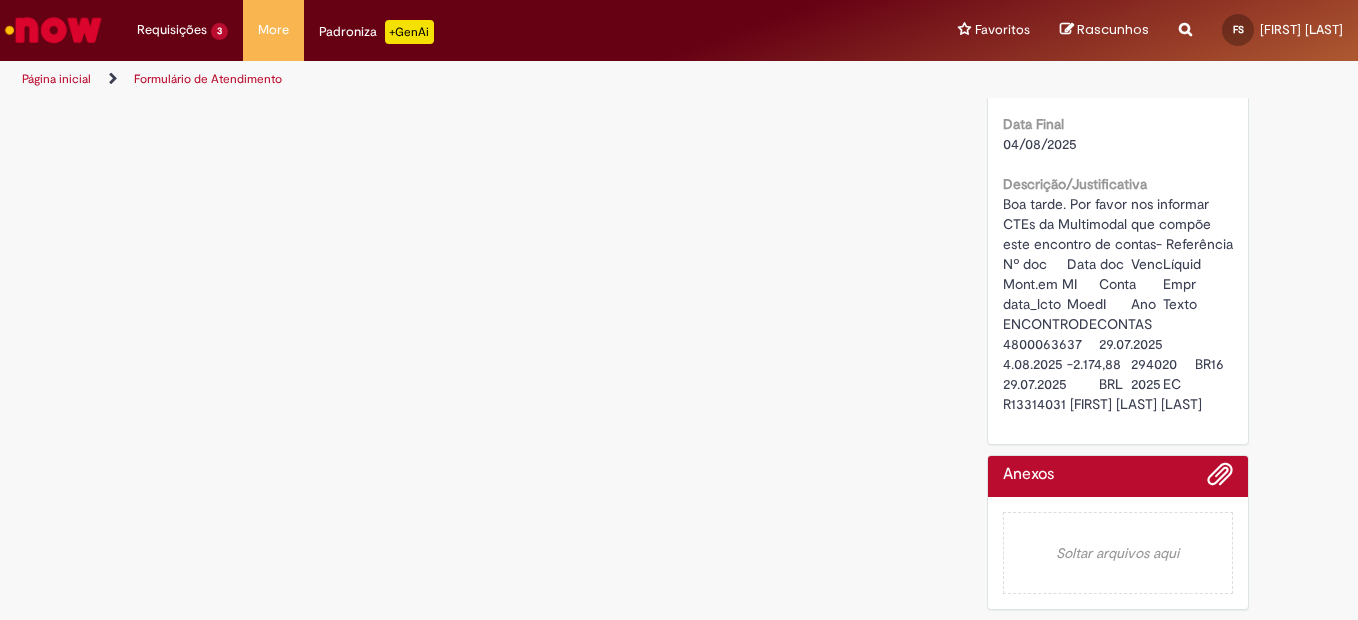 scroll, scrollTop: 0, scrollLeft: 0, axis: both 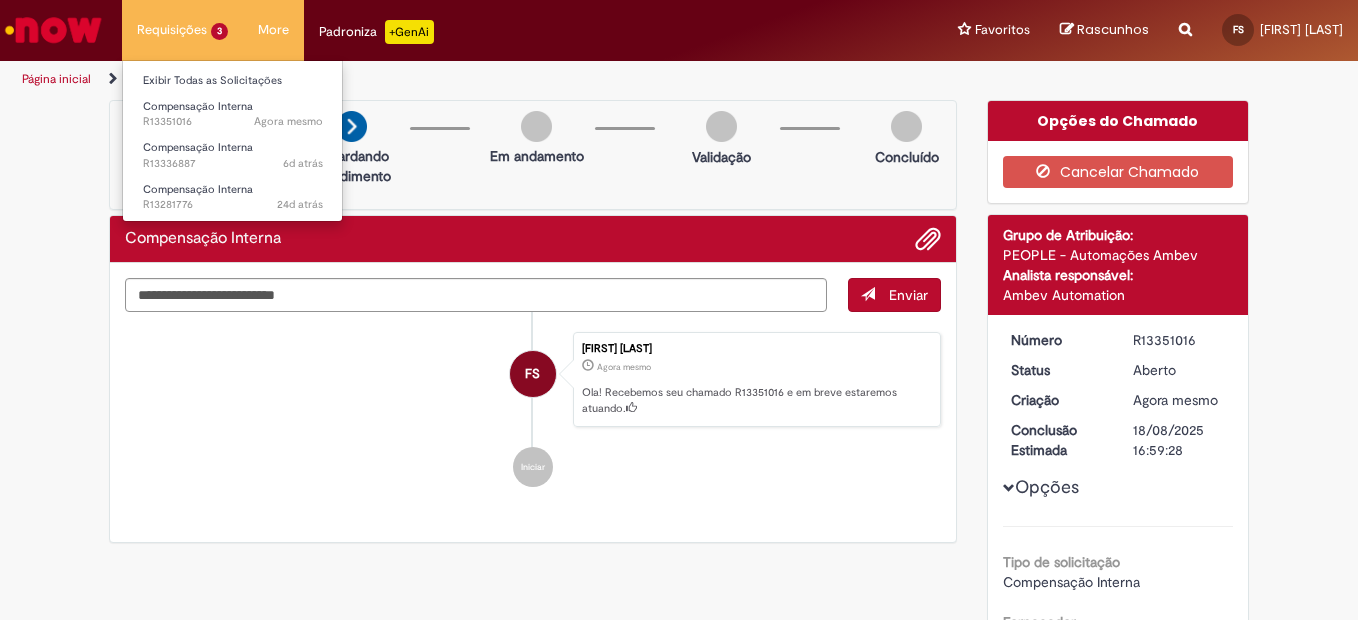 click on "Requisições   3
Exibir Todas as Solicitações
Compensação Interna
Agora mesmo Agora mesmo  R13351016
Compensação Interna
6d atrás 6 dias atrás  R13336887
Compensação Interna
24d atrás 24 dias atrás  R13281776" at bounding box center [182, 30] 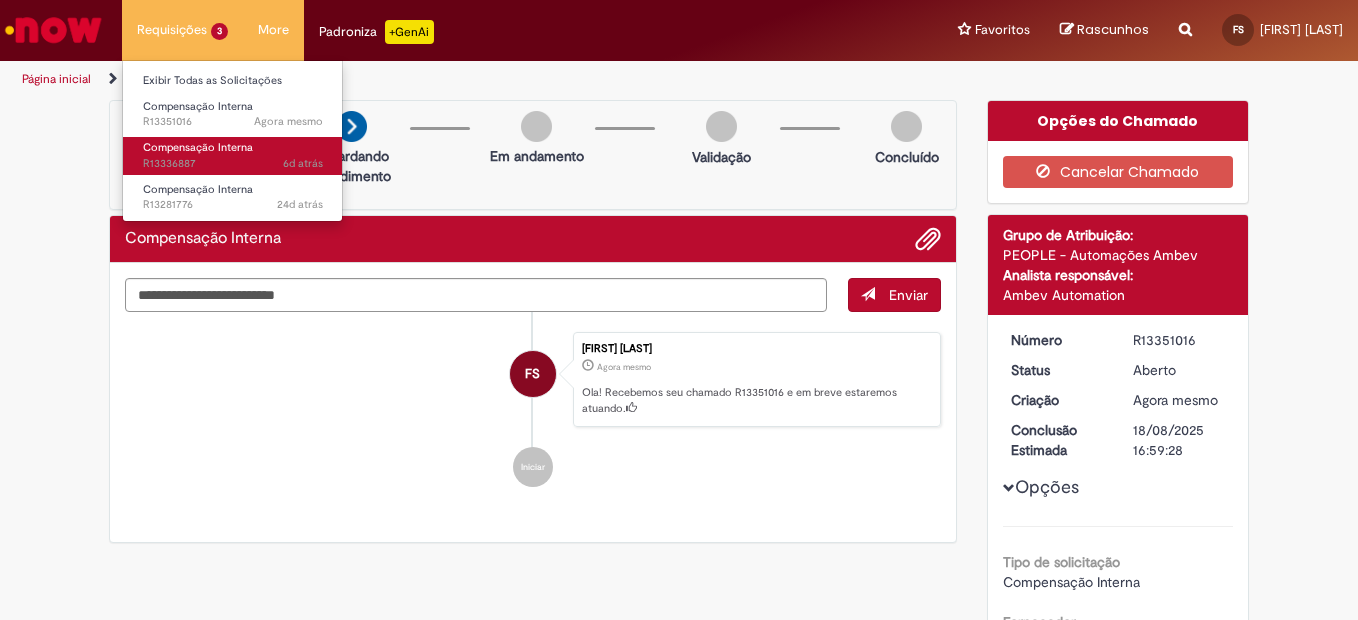click on "Compensação Interna" at bounding box center [198, 147] 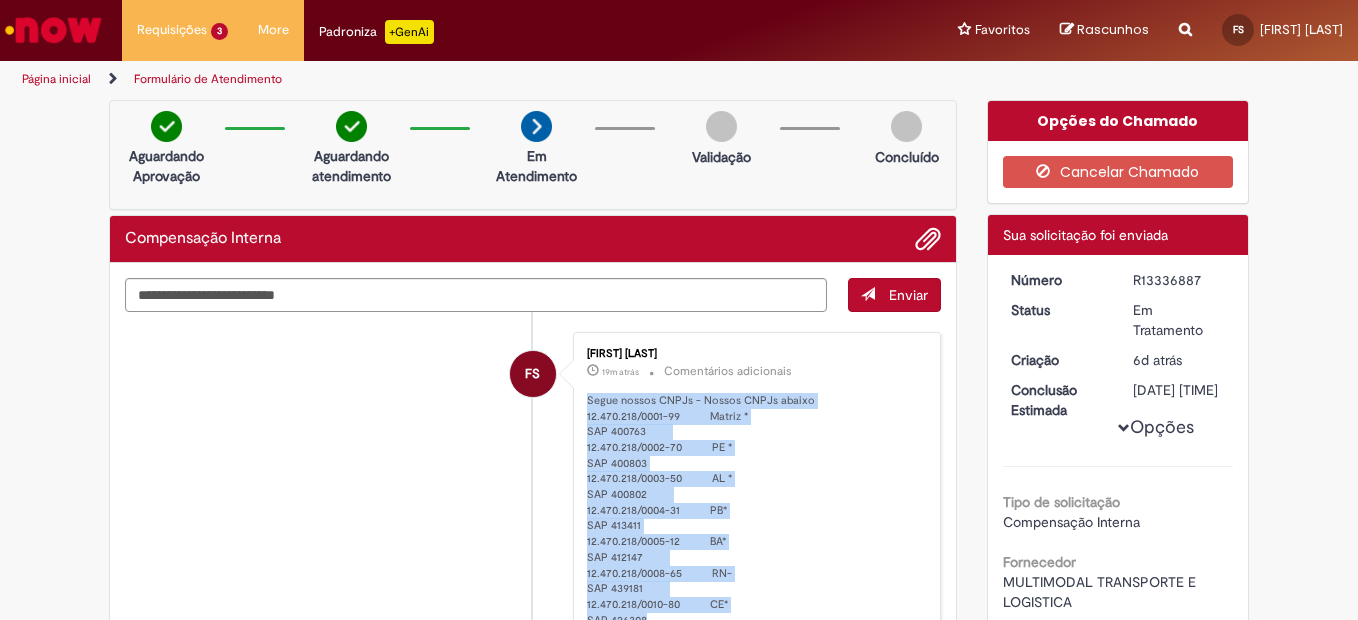 scroll, scrollTop: 101, scrollLeft: 0, axis: vertical 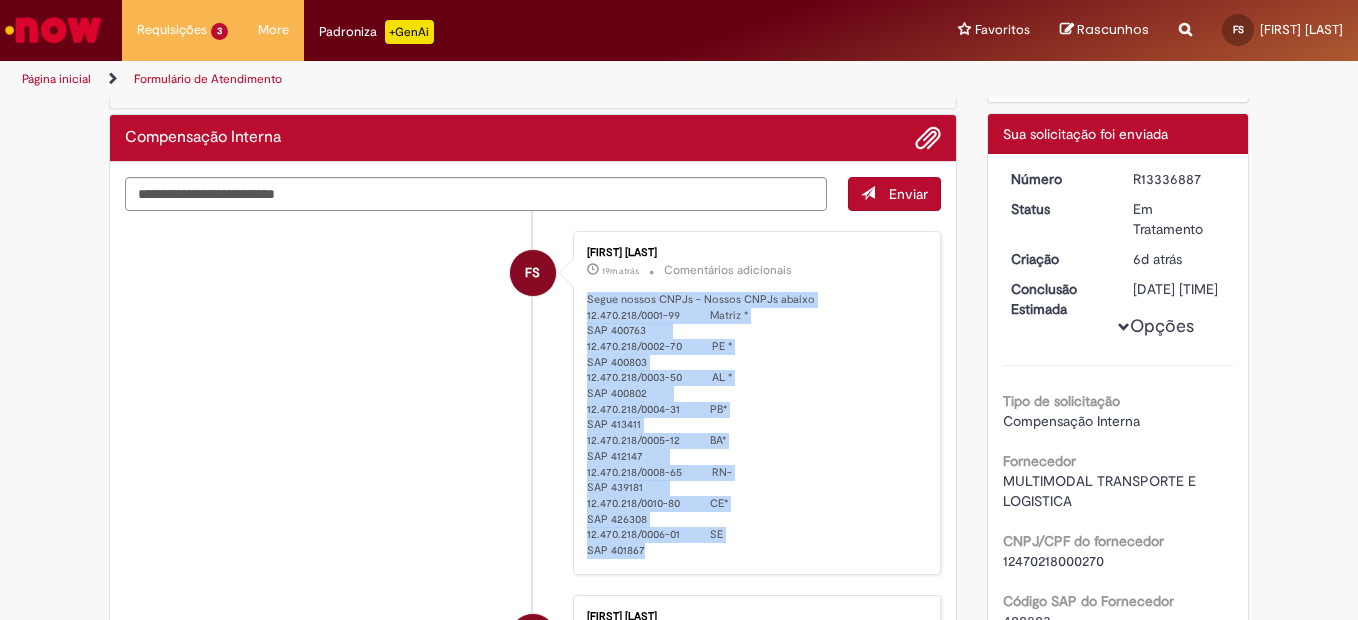 drag, startPoint x: 578, startPoint y: 279, endPoint x: 743, endPoint y: 553, distance: 319.84528 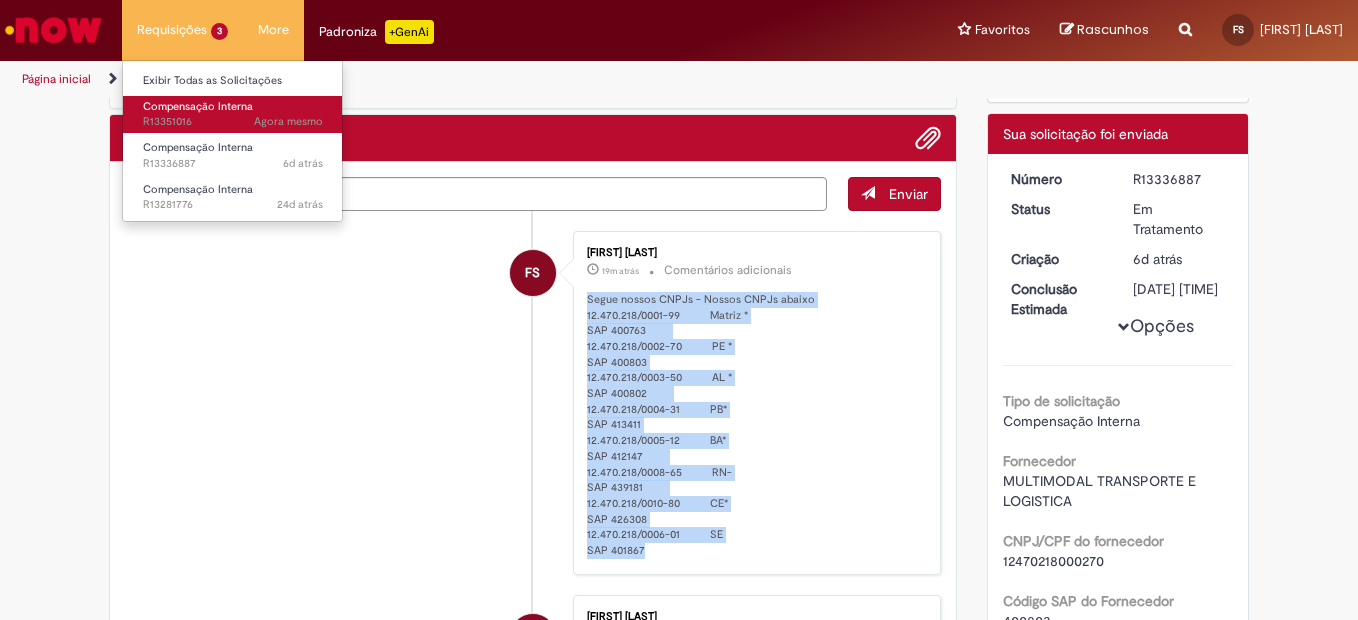 click on "Agora mesmo Agora mesmo  R13351016" at bounding box center (233, 122) 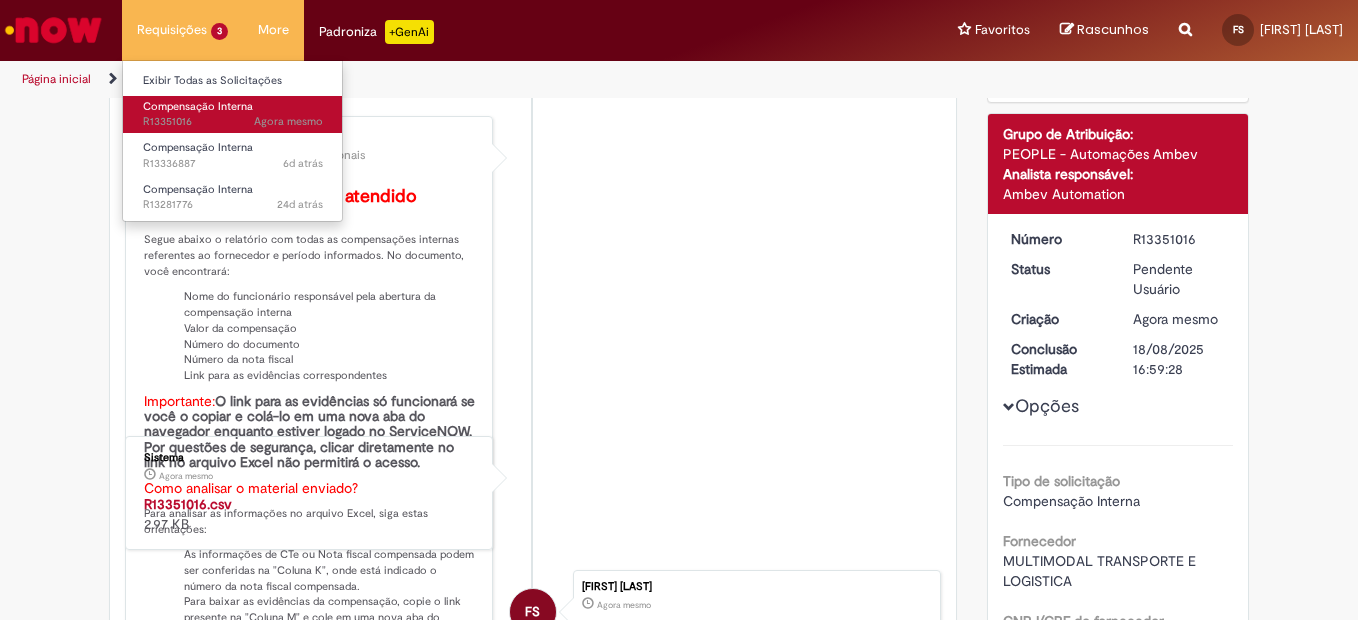 scroll, scrollTop: 0, scrollLeft: 0, axis: both 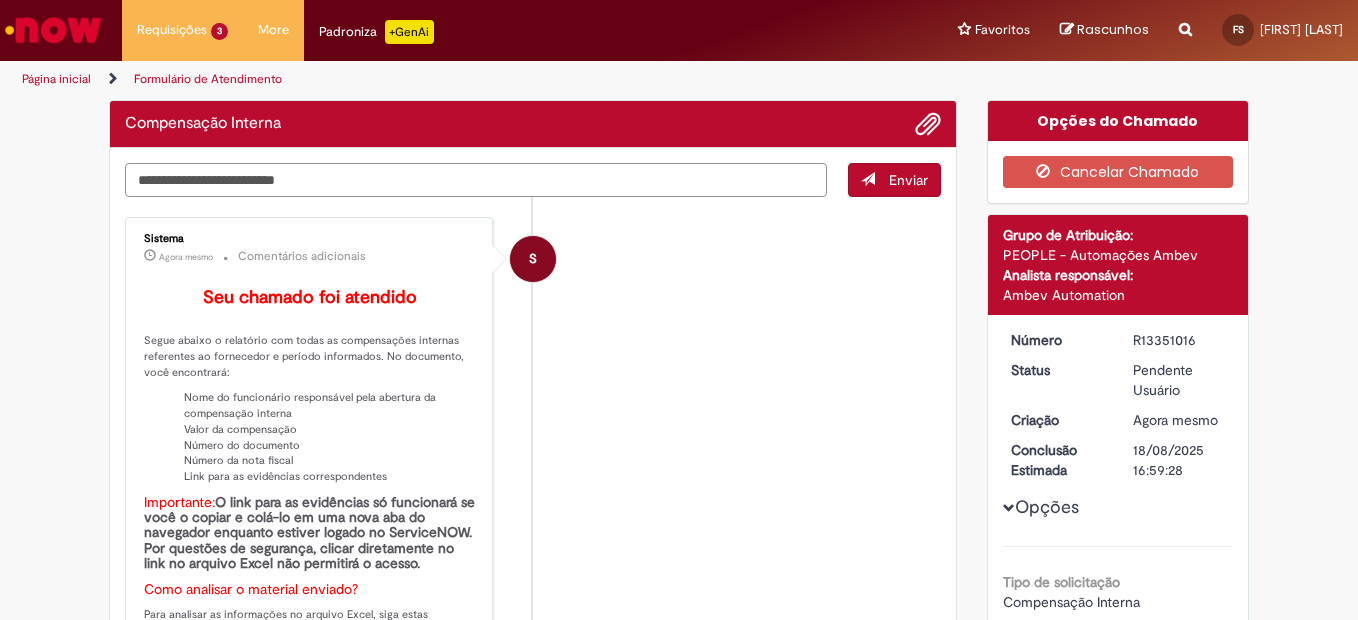 click at bounding box center [476, 180] 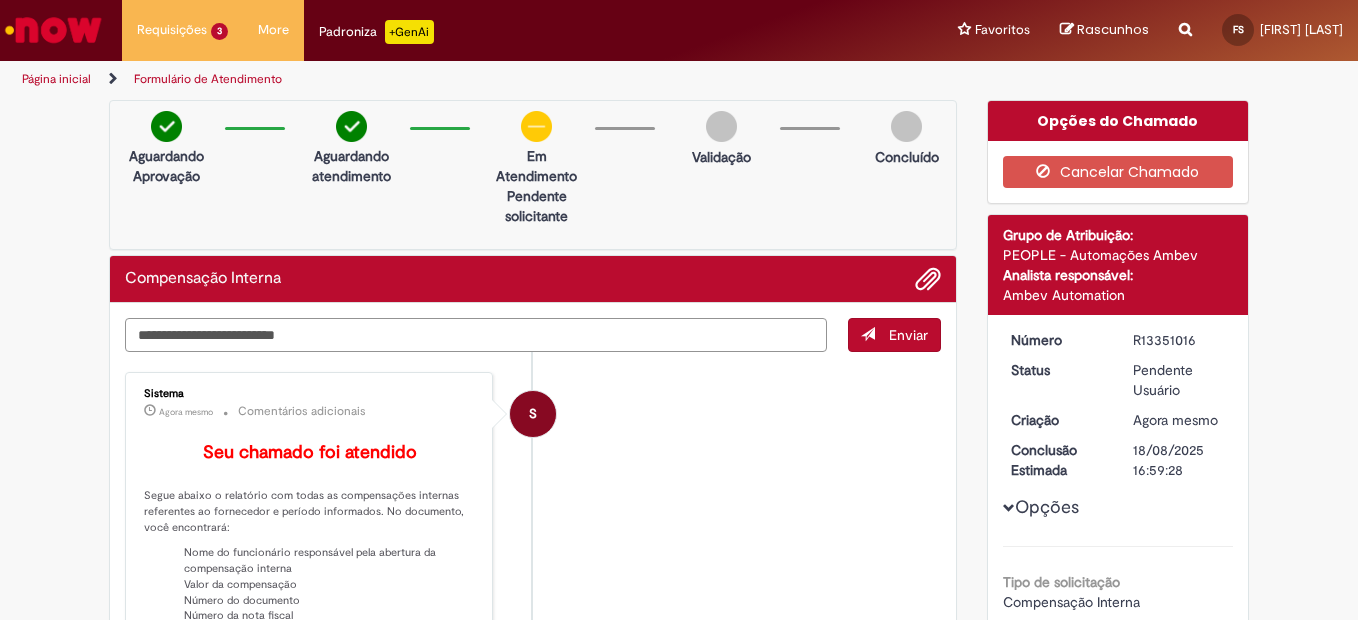 paste on "**********" 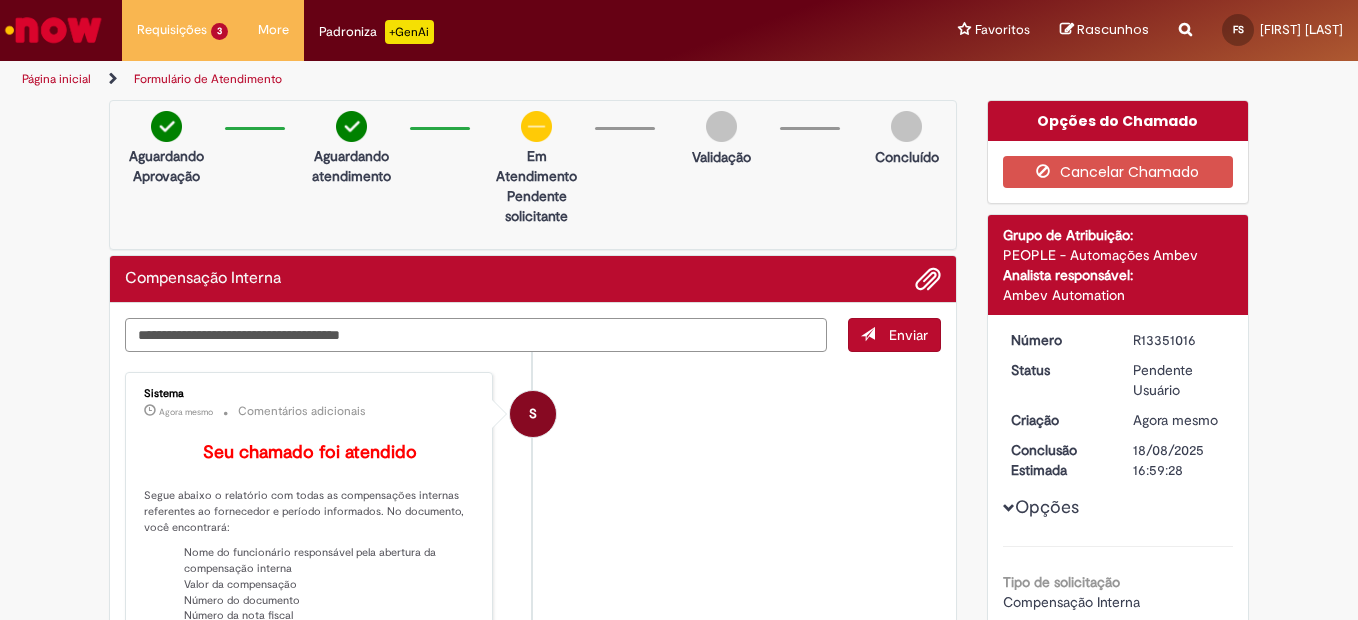 scroll, scrollTop: 44, scrollLeft: 0, axis: vertical 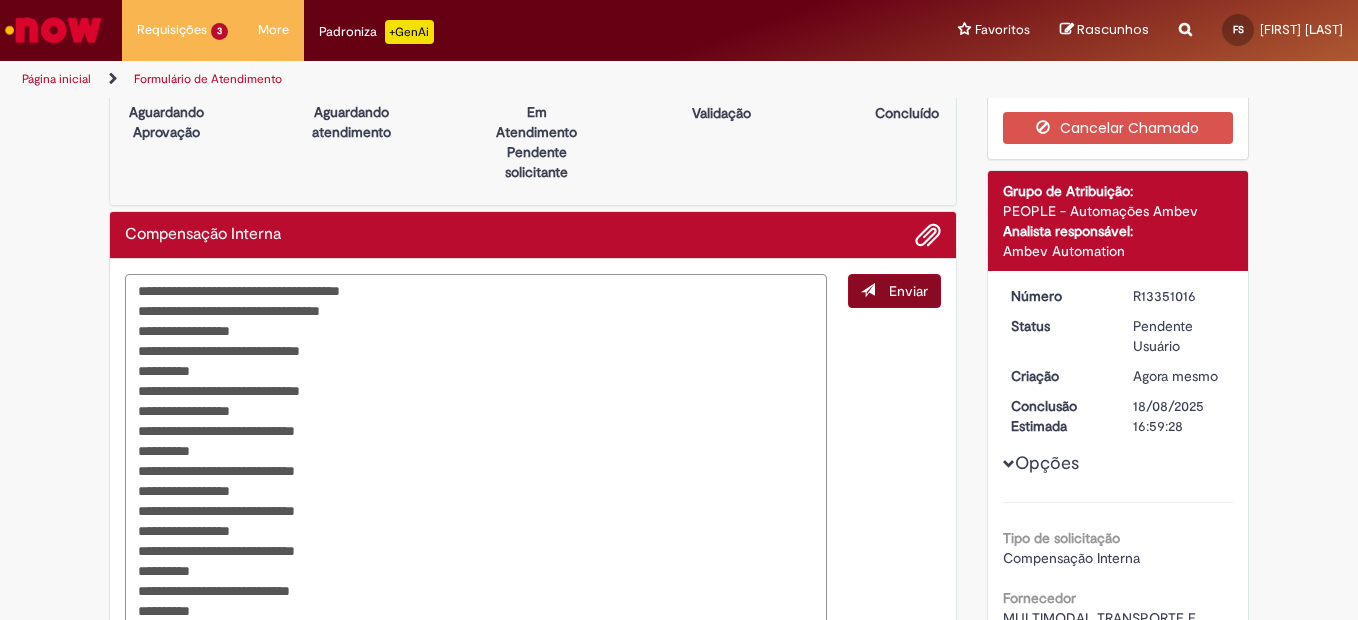 type on "**********" 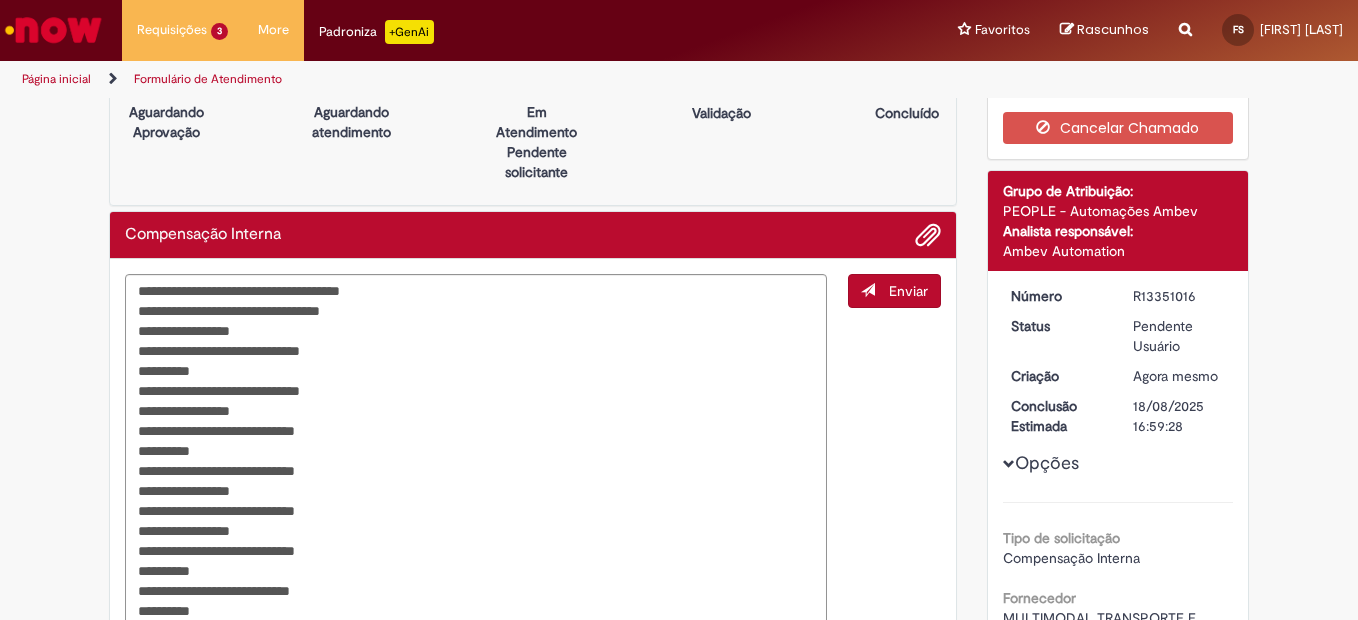 click on "Enviar" at bounding box center (908, 291) 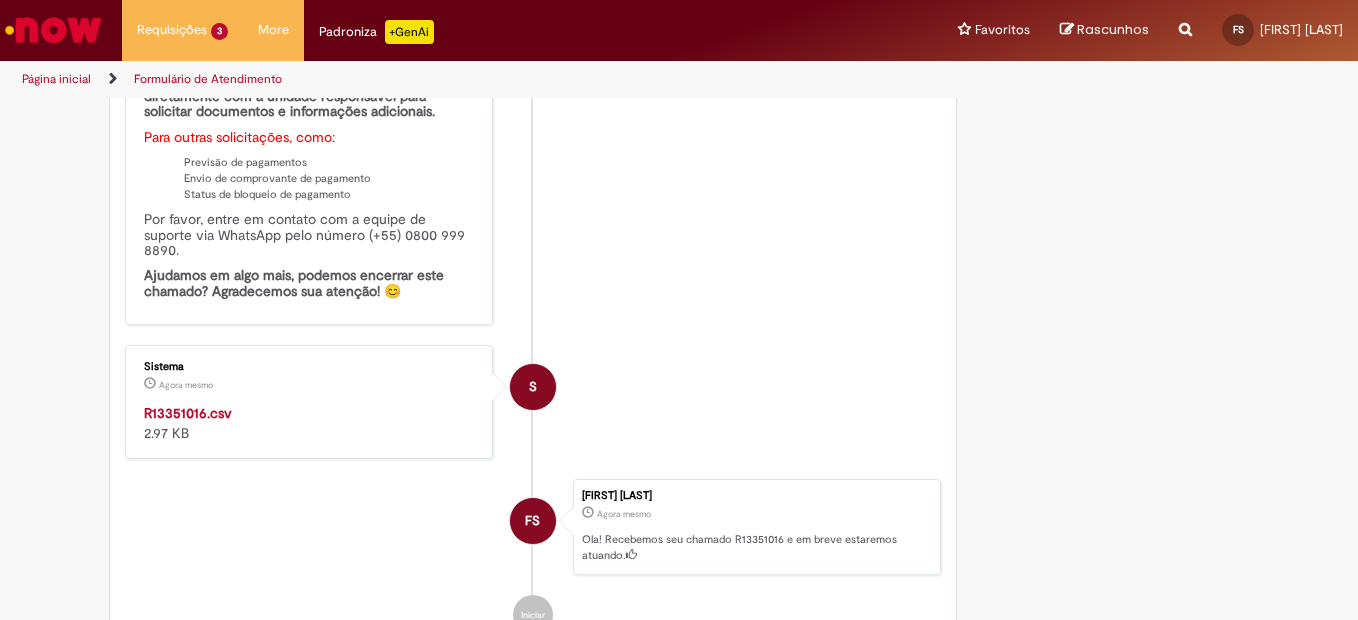 scroll, scrollTop: 1844, scrollLeft: 0, axis: vertical 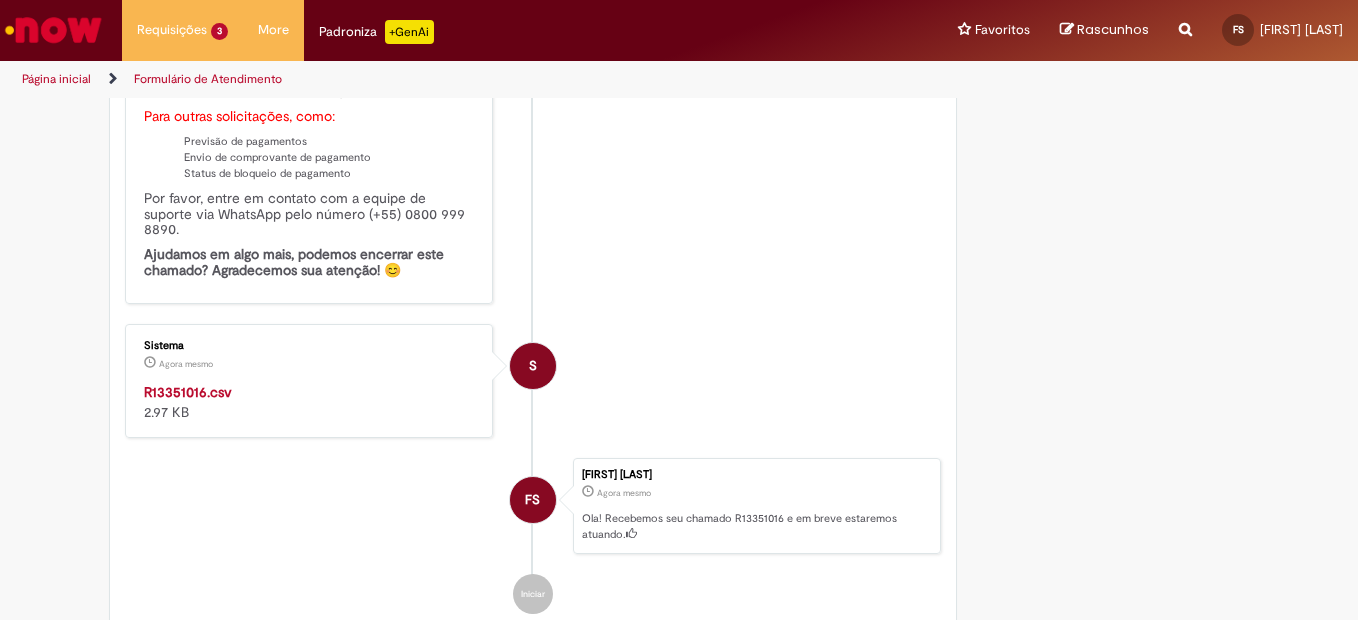 click on "R13351016.csv" at bounding box center (188, 392) 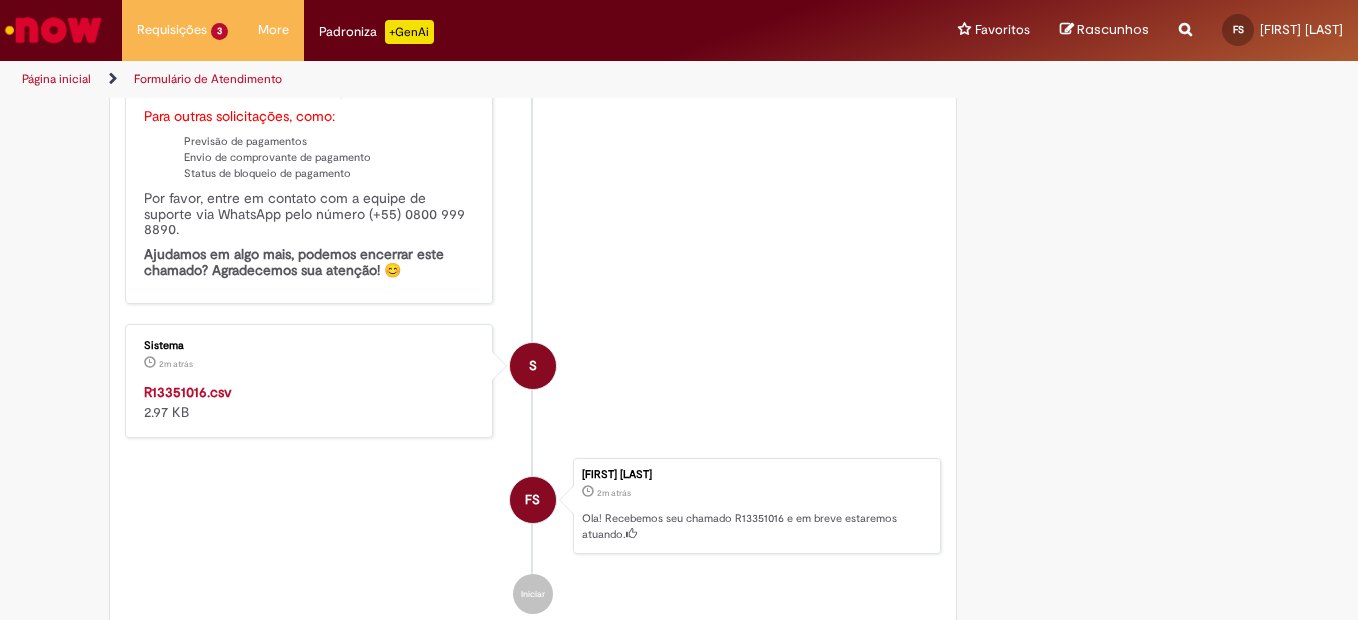 click on "Formulário de Atendimento
Verificar Código de Barras
Compensação Interna
Enviar
FS
[NAME] [LAST]
2m atrás 2 minutos atrás     Comentários adicionais
Olá,  [NAME] ,  Seu chamado foi transferido de fila. Fila Atual:  Oper - Pag./Info Gerenciais - Relationship N1 Fila Anterior:  PEOPLE - Automações Ambev" at bounding box center (679, -532) 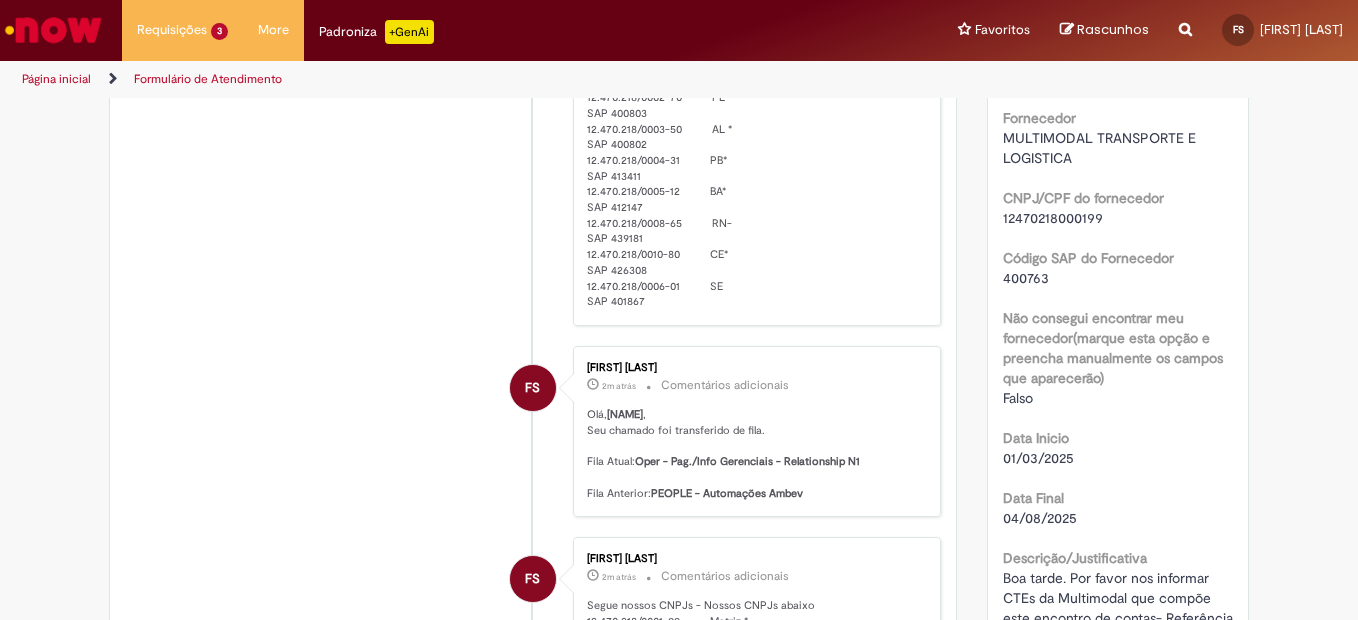 scroll, scrollTop: 0, scrollLeft: 0, axis: both 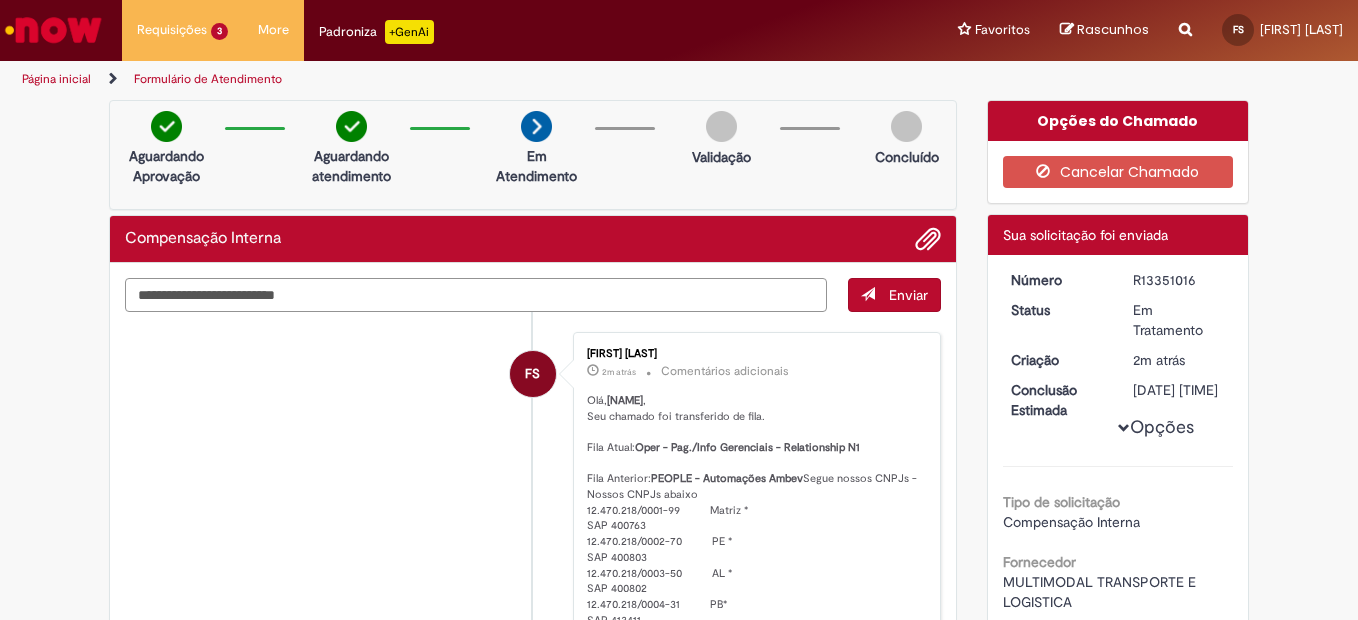click at bounding box center [476, 295] 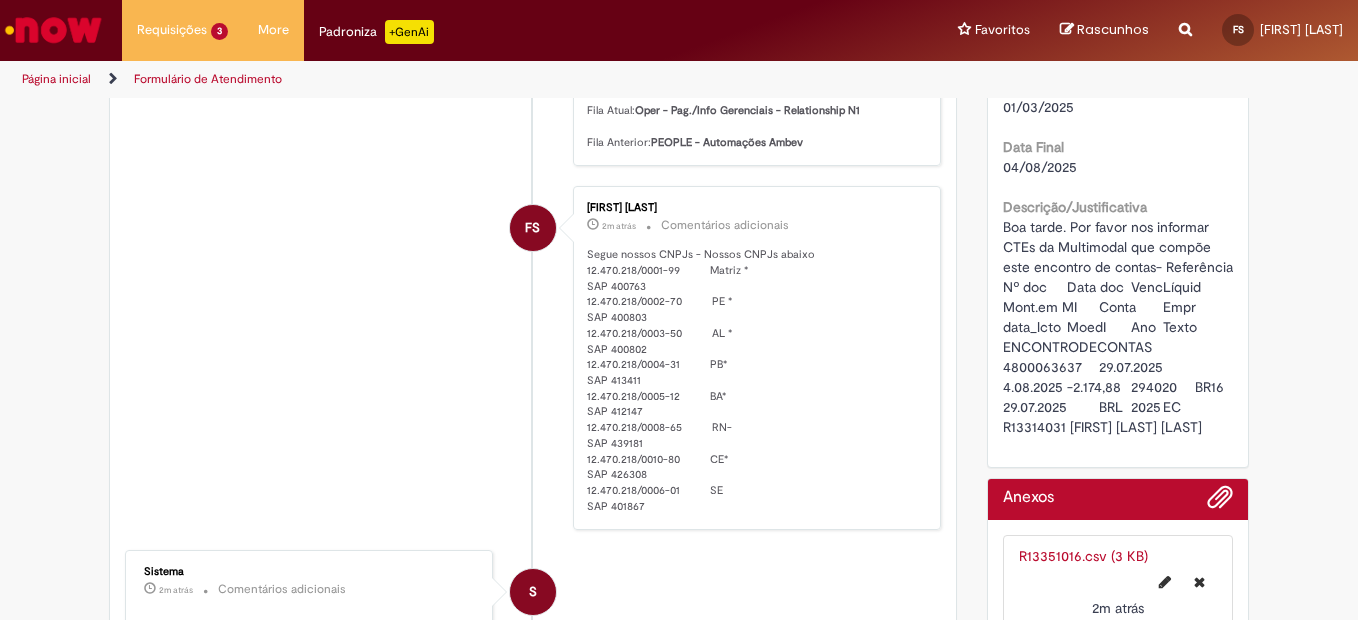 scroll, scrollTop: 800, scrollLeft: 0, axis: vertical 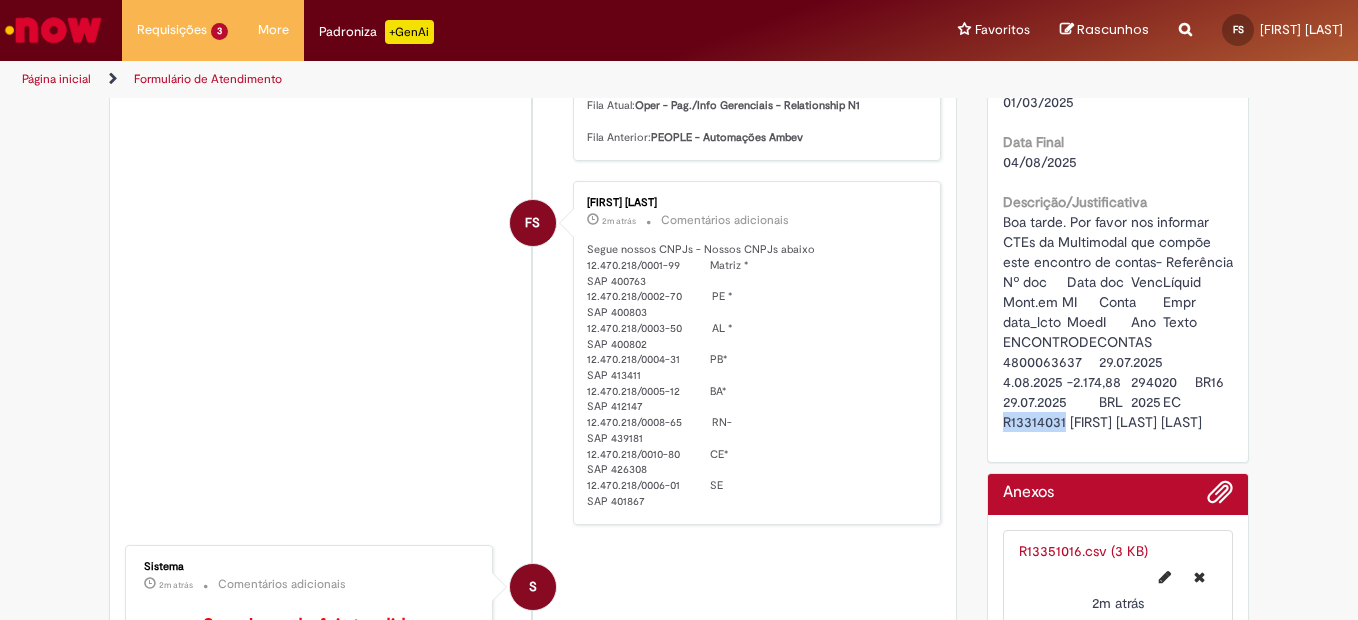 drag, startPoint x: 1019, startPoint y: 439, endPoint x: 1079, endPoint y: 439, distance: 60 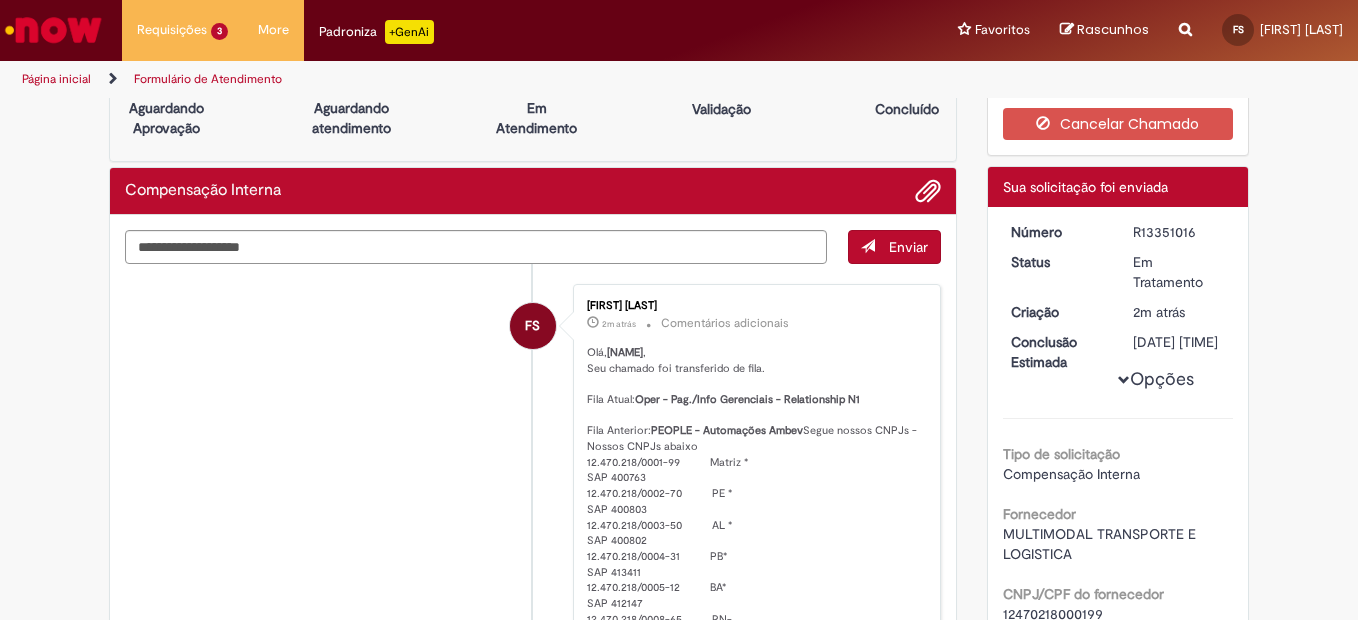 scroll, scrollTop: 0, scrollLeft: 0, axis: both 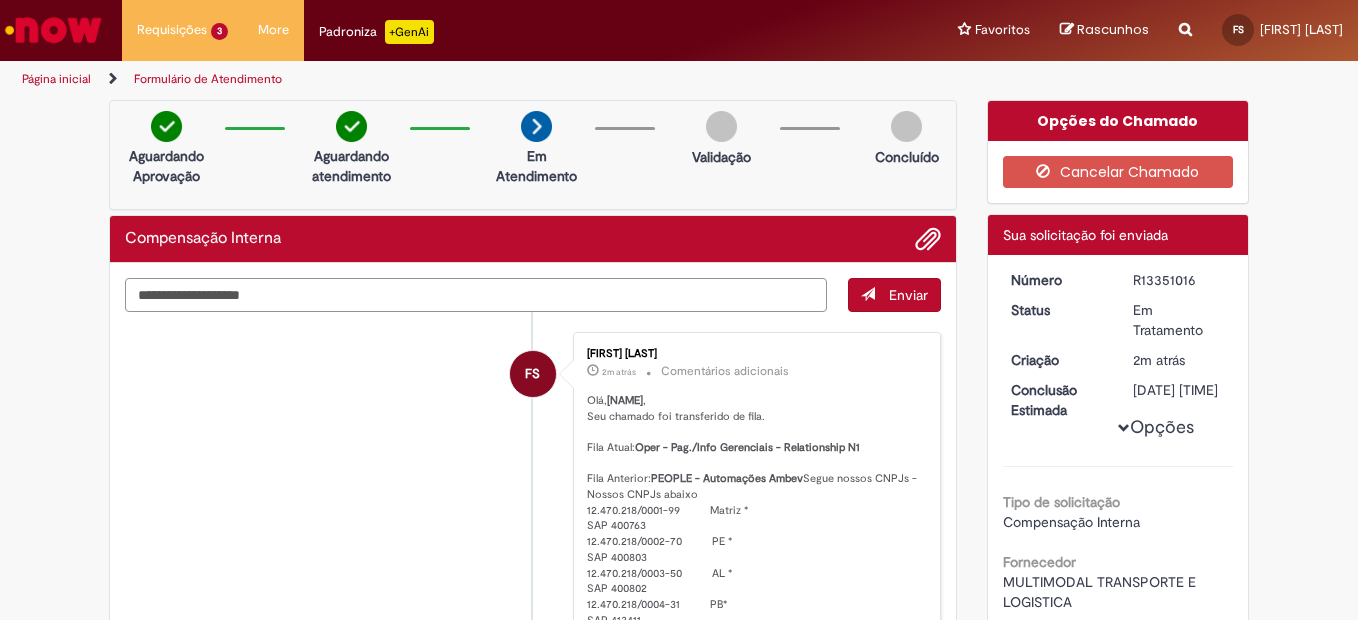 click on "**********" at bounding box center [476, 295] 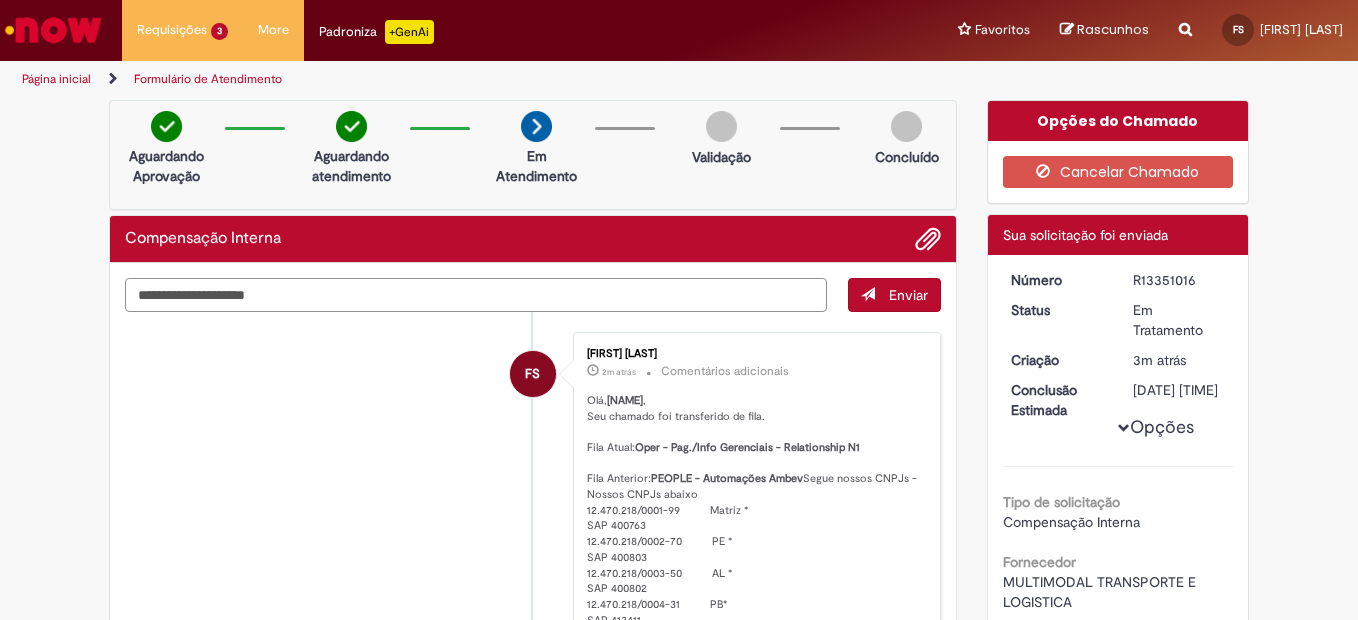 paste on "**********" 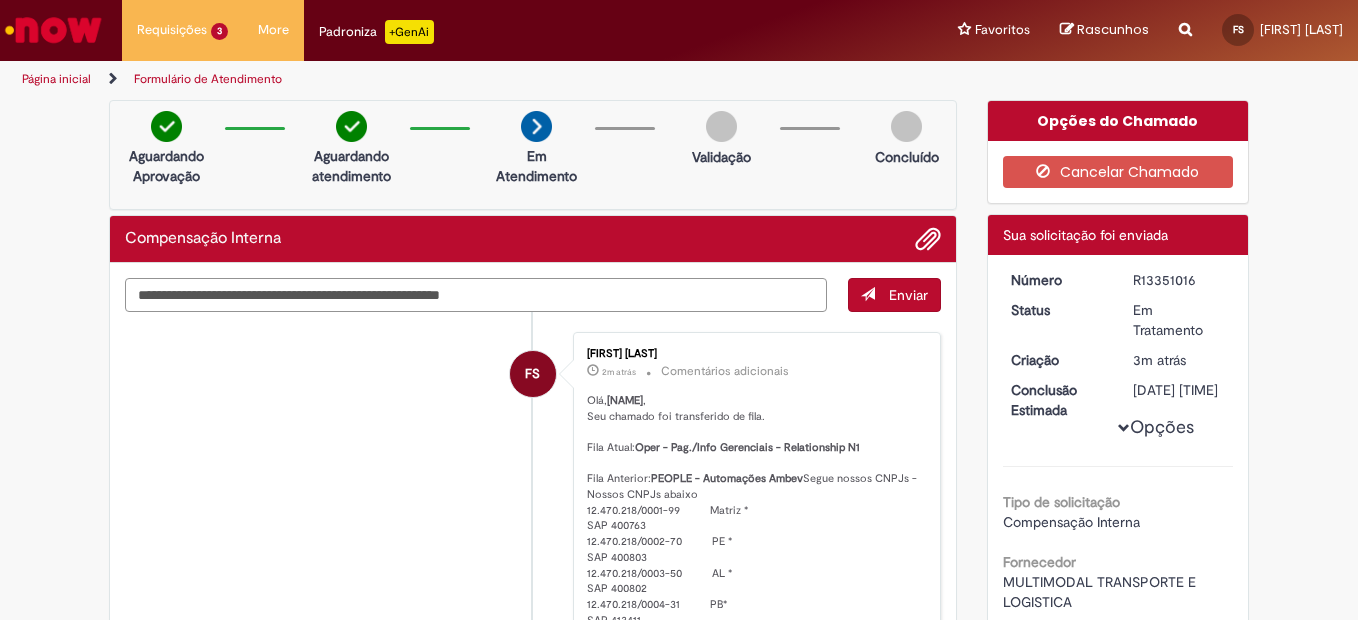 click on "**********" at bounding box center [476, 295] 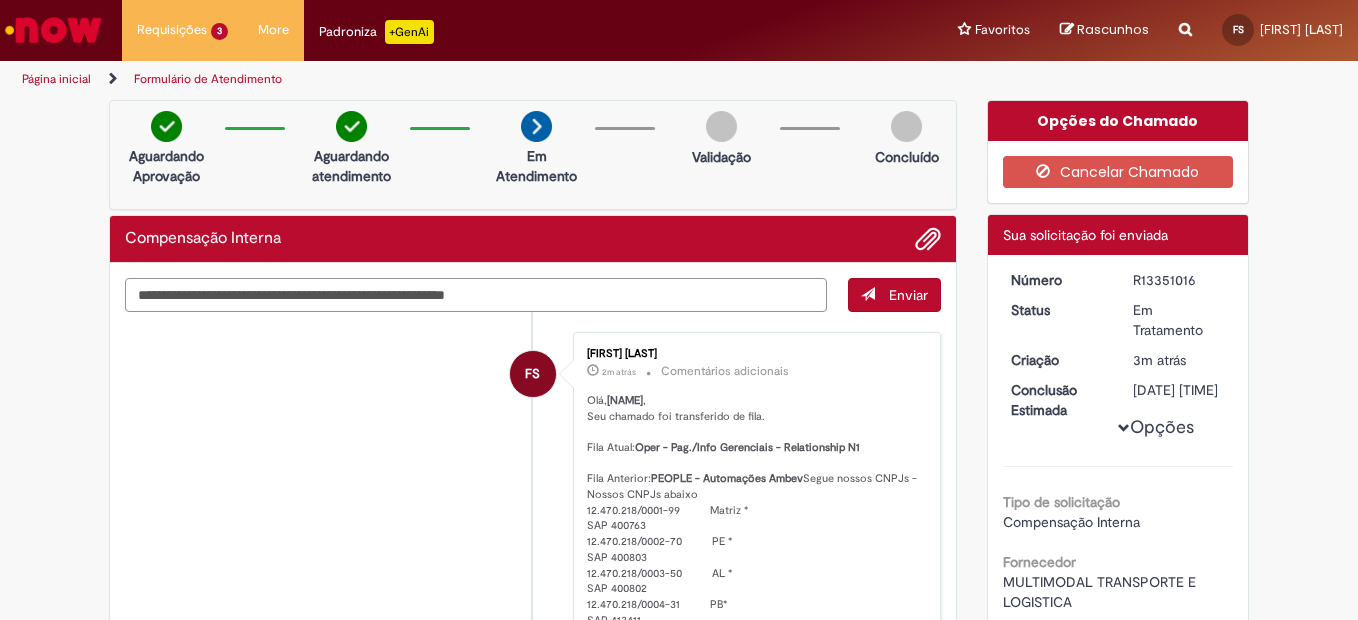 click on "**********" at bounding box center (476, 295) 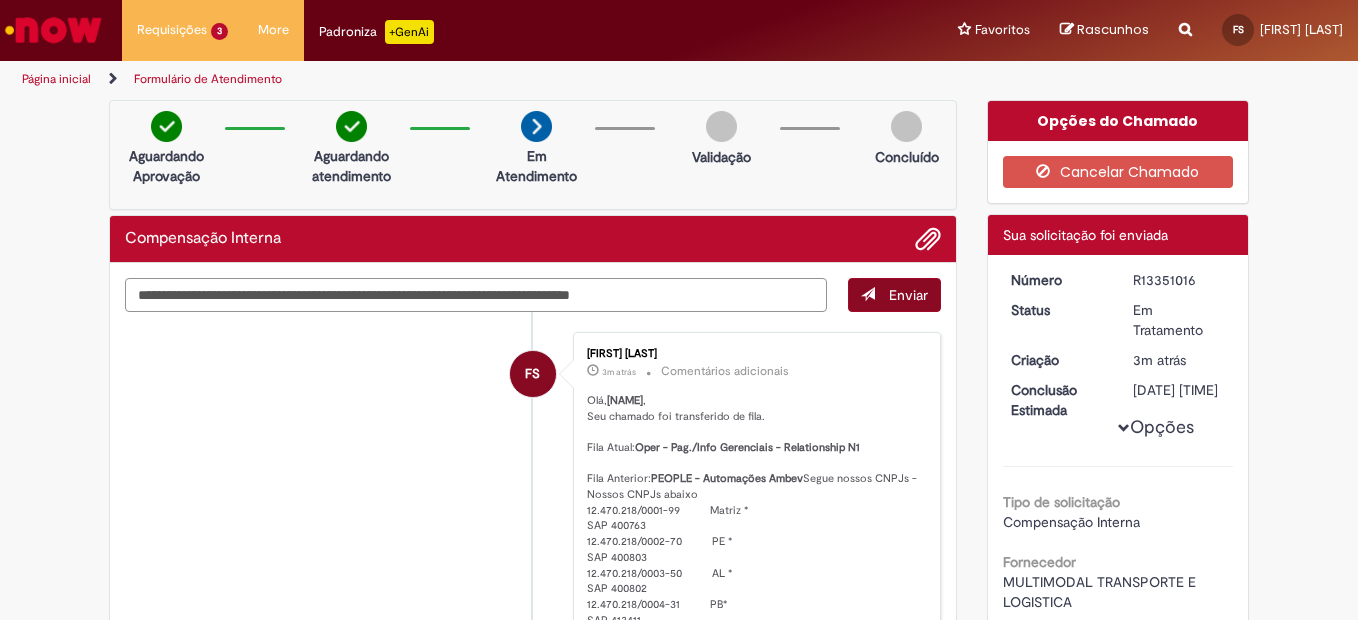 type on "**********" 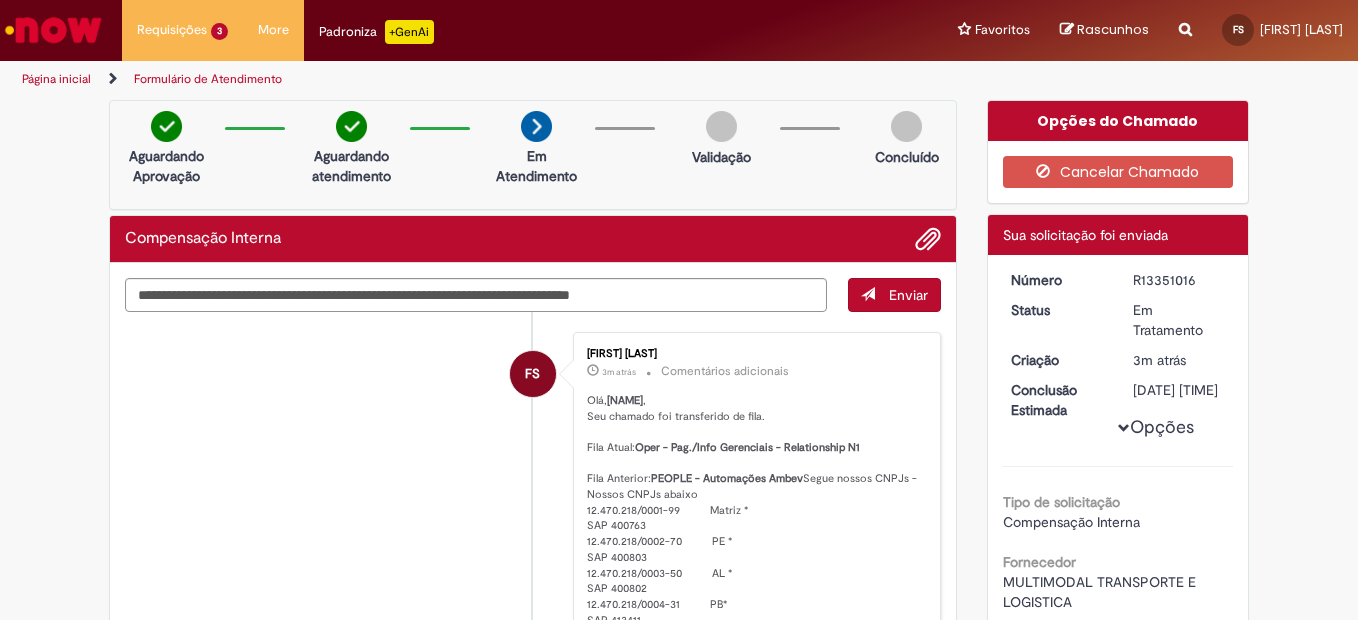 click on "Enviar" at bounding box center (908, 295) 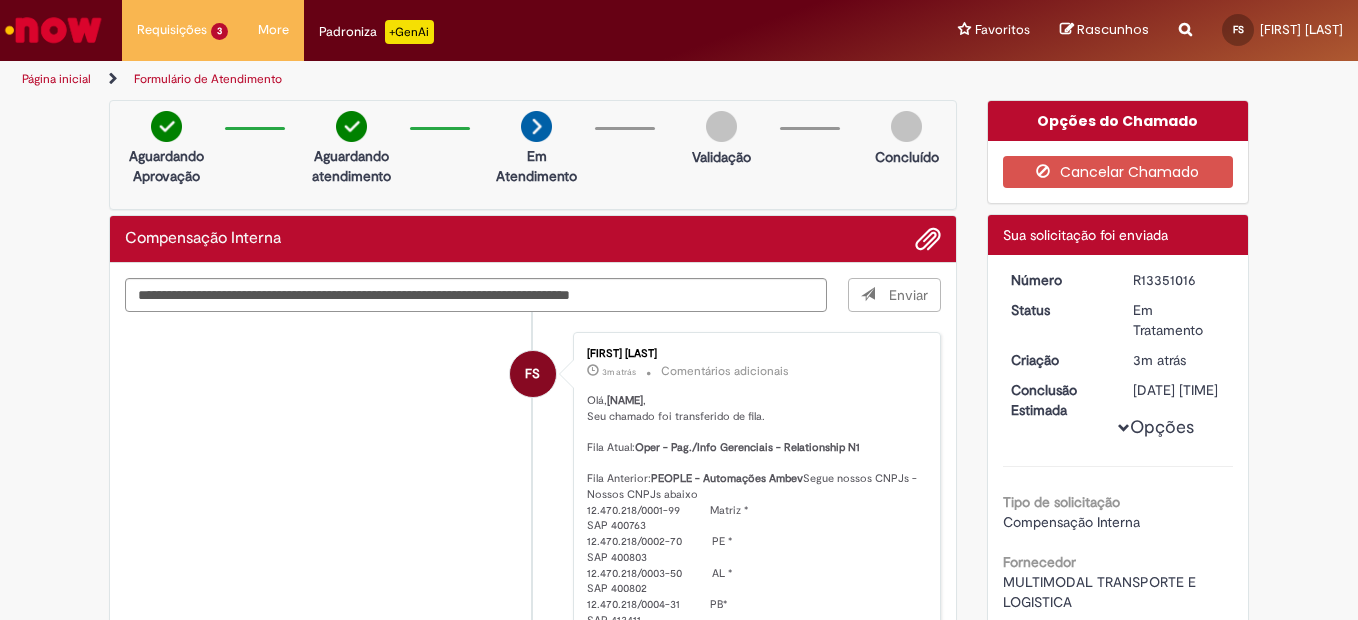type 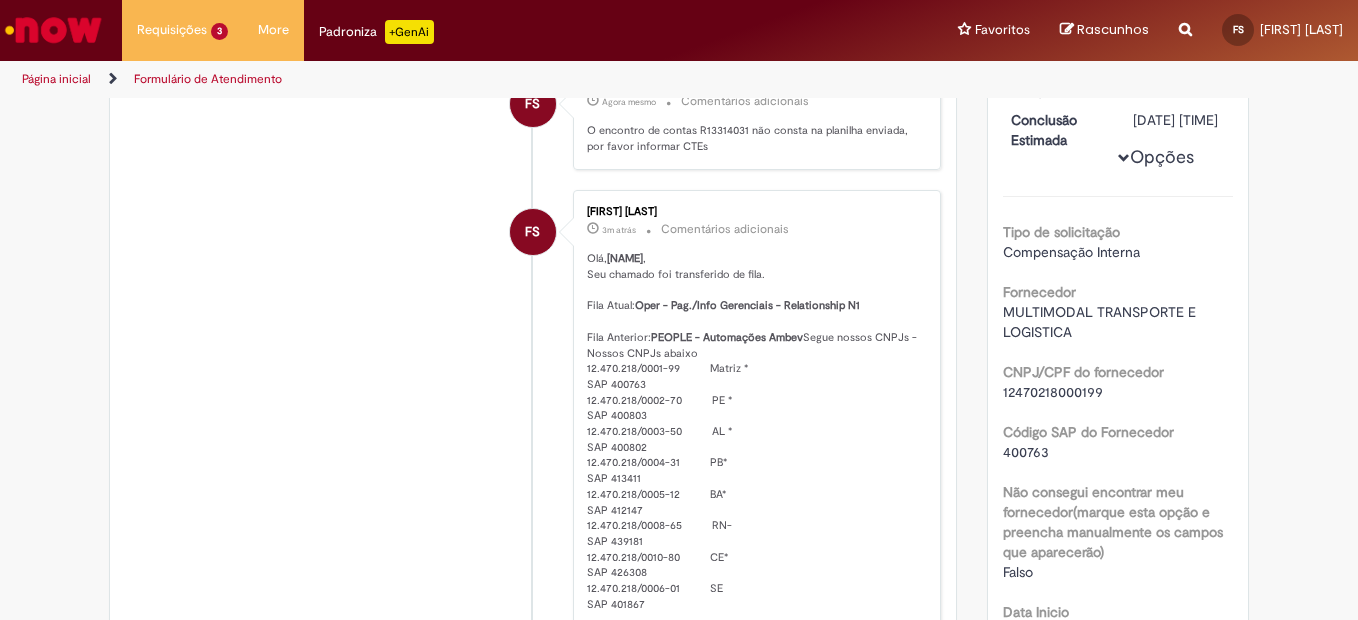 scroll, scrollTop: 0, scrollLeft: 0, axis: both 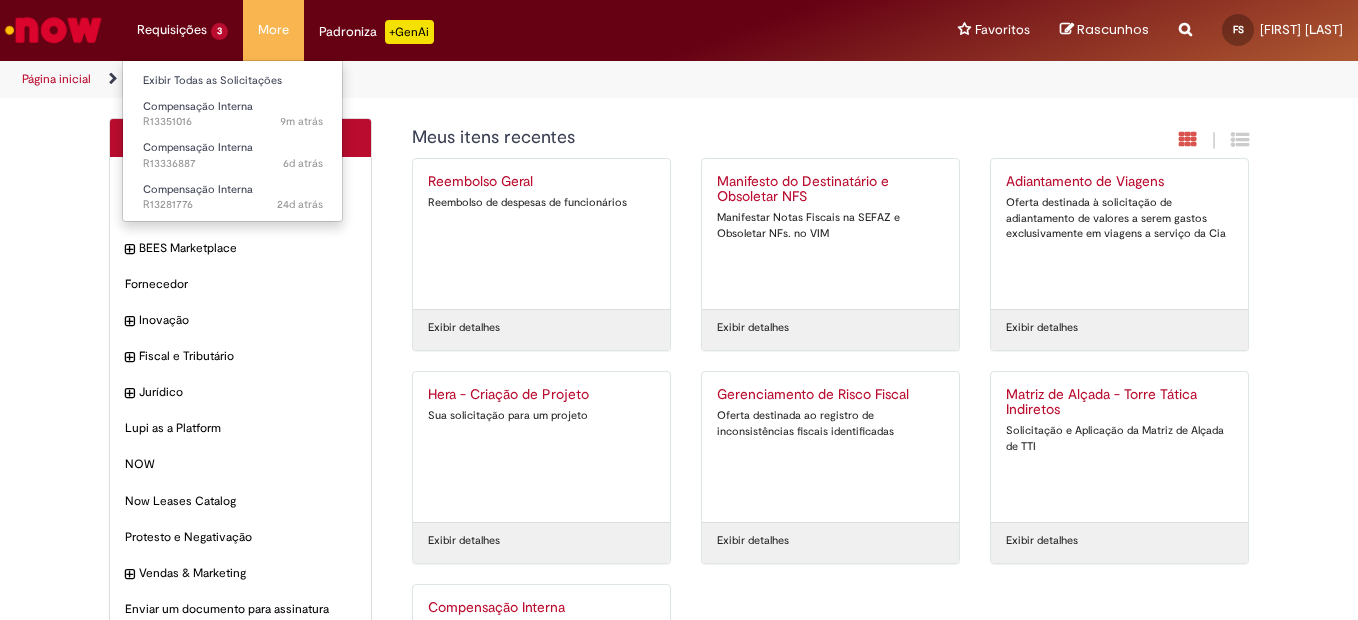 click on "Requisições   3
Exibir Todas as Solicitações
Compensação Interna
9m atrás 9 minutos atrás  R13351016
Compensação Interna
6d atrás 6 dias atrás  R13336887
Compensação Interna
24d atrás 24 dias atrás  R13281776" at bounding box center [182, 30] 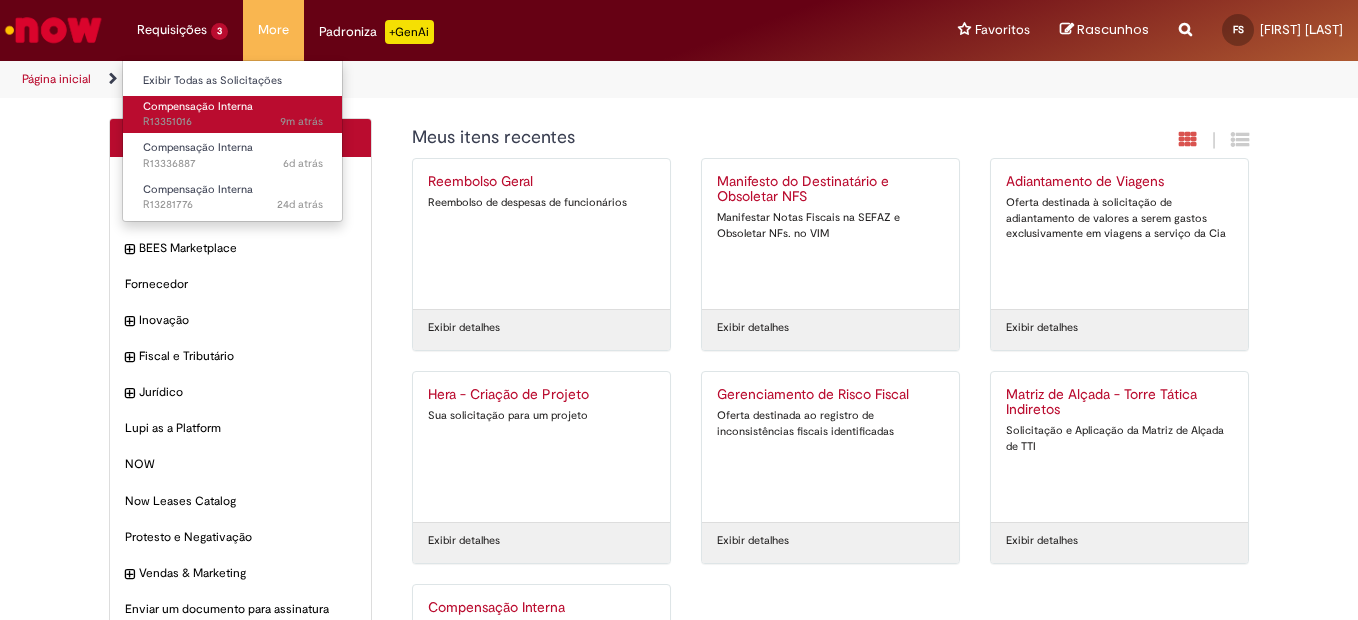 click on "Compensação Interna" at bounding box center (198, 106) 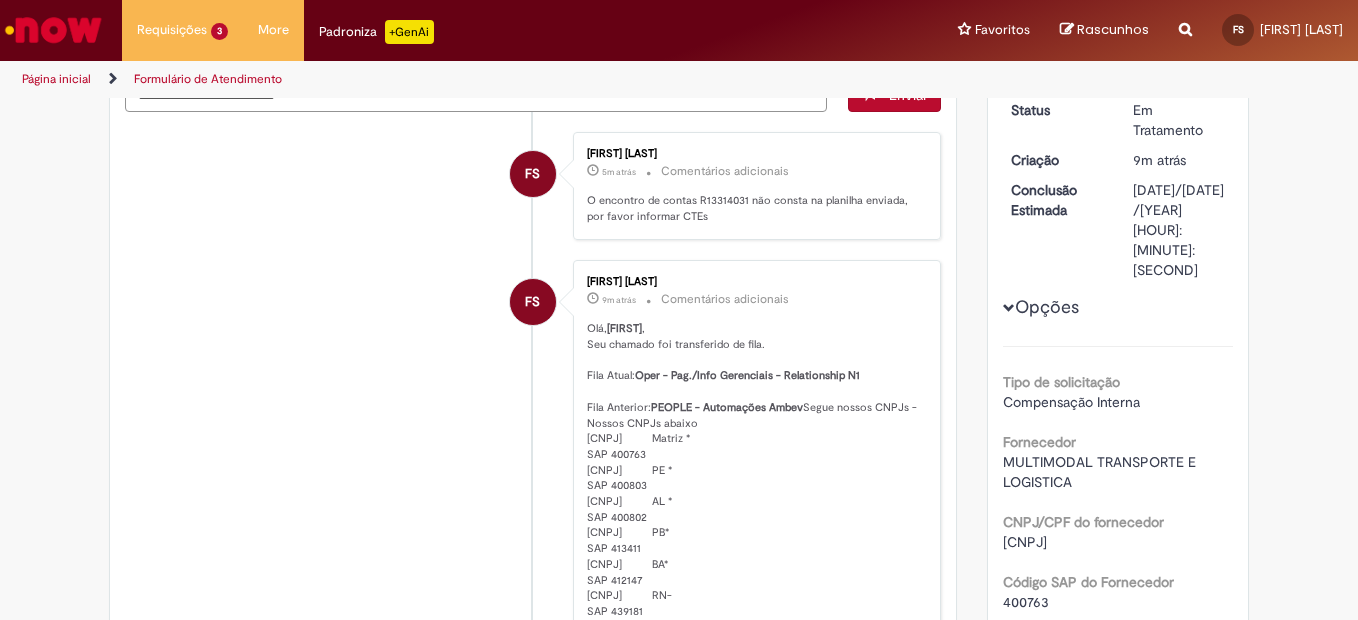 scroll, scrollTop: 0, scrollLeft: 0, axis: both 